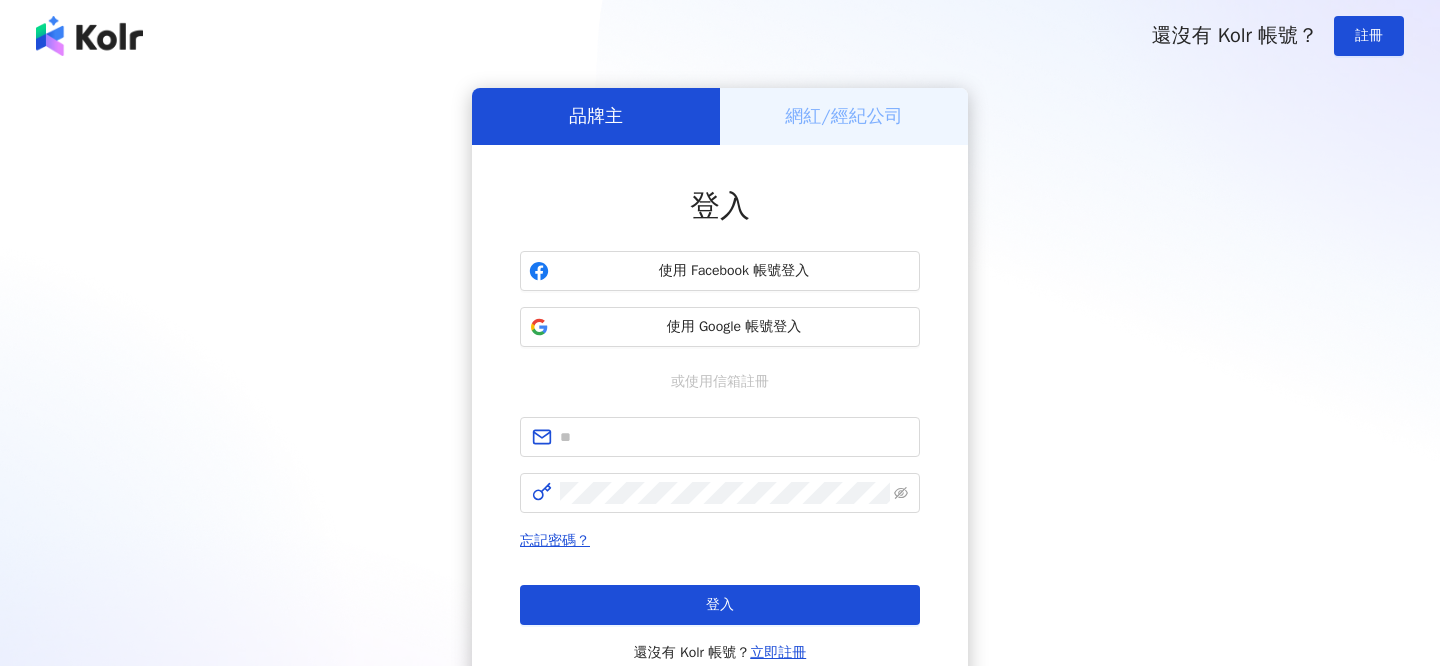 scroll, scrollTop: 0, scrollLeft: 0, axis: both 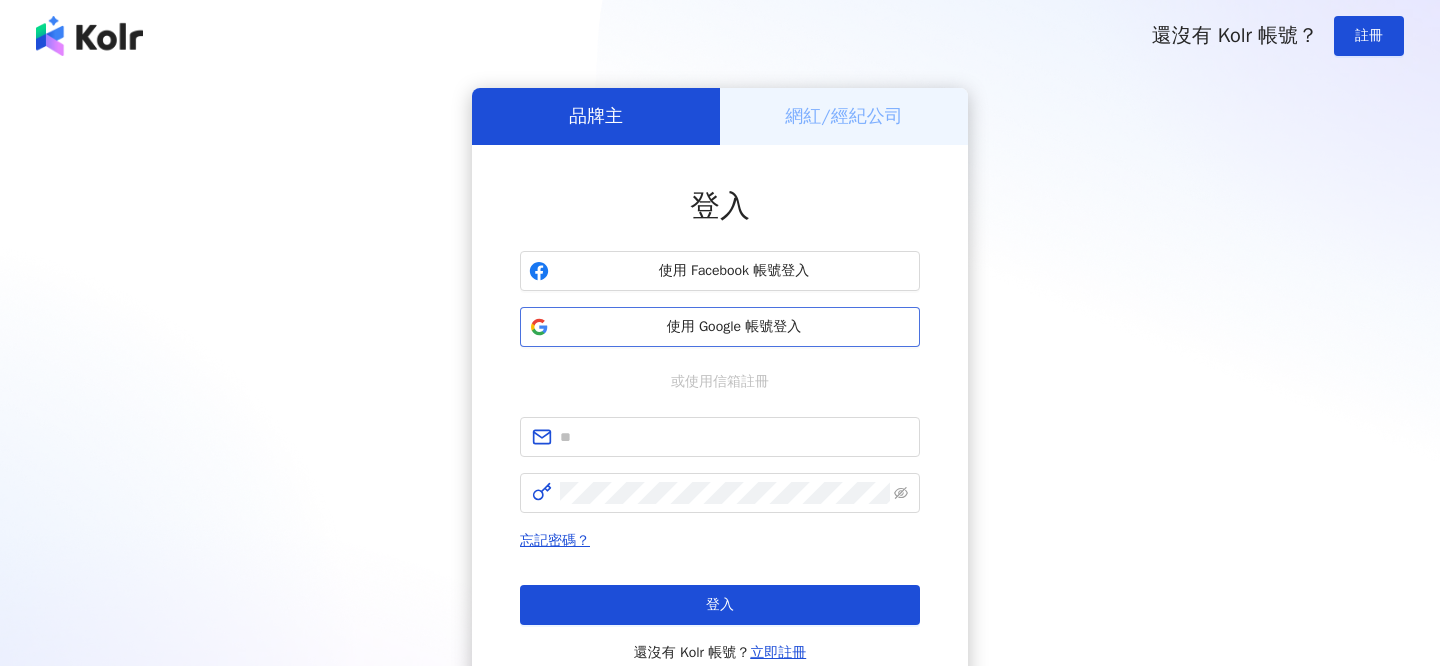click on "使用 Google 帳號登入" at bounding box center (734, 327) 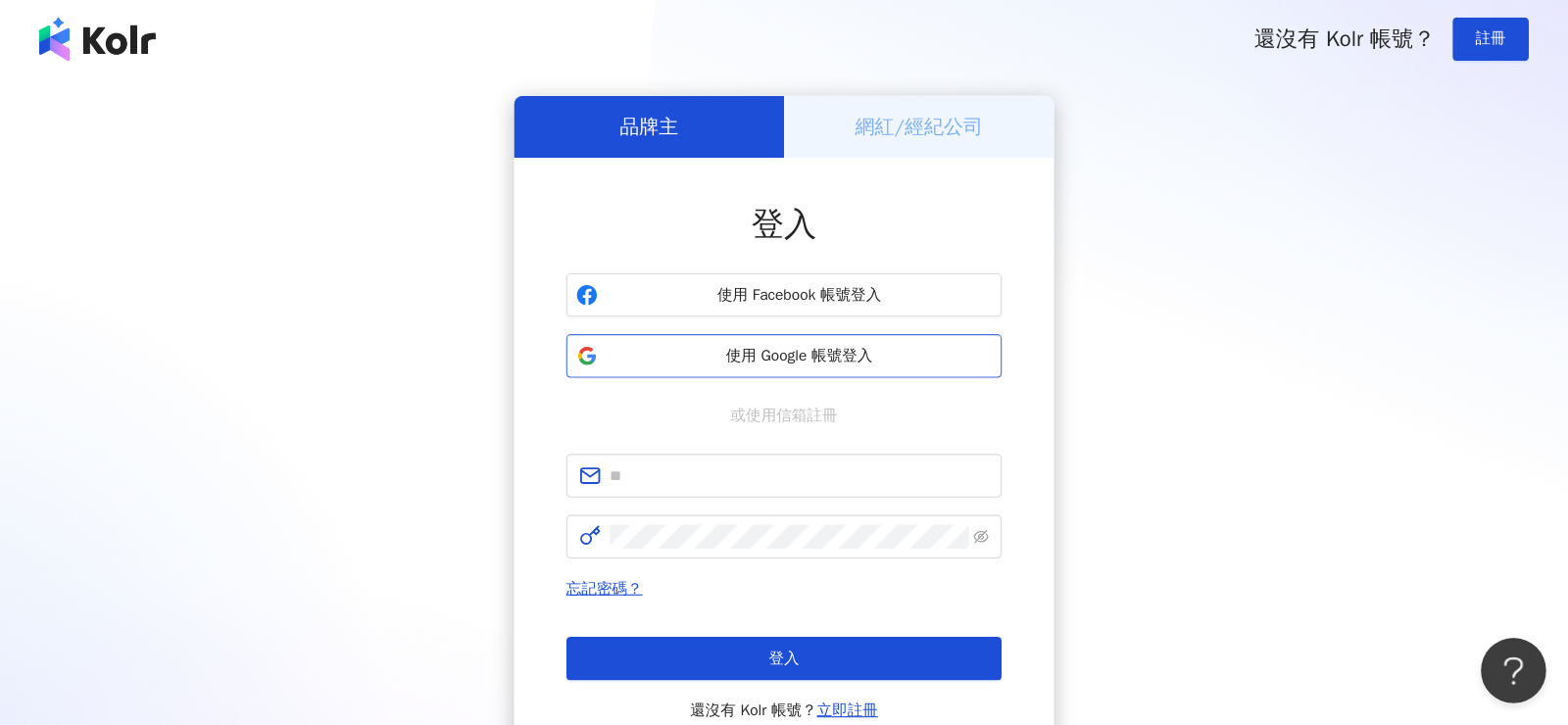 scroll, scrollTop: 0, scrollLeft: 0, axis: both 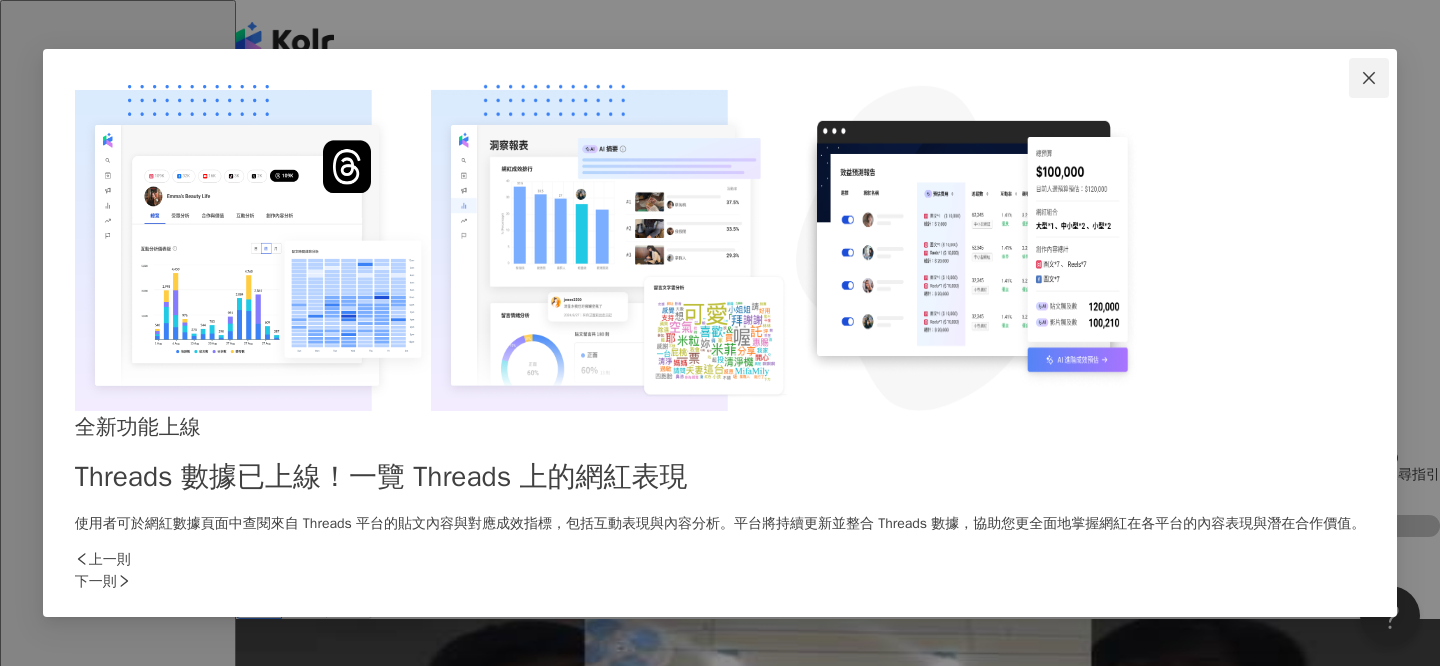 click 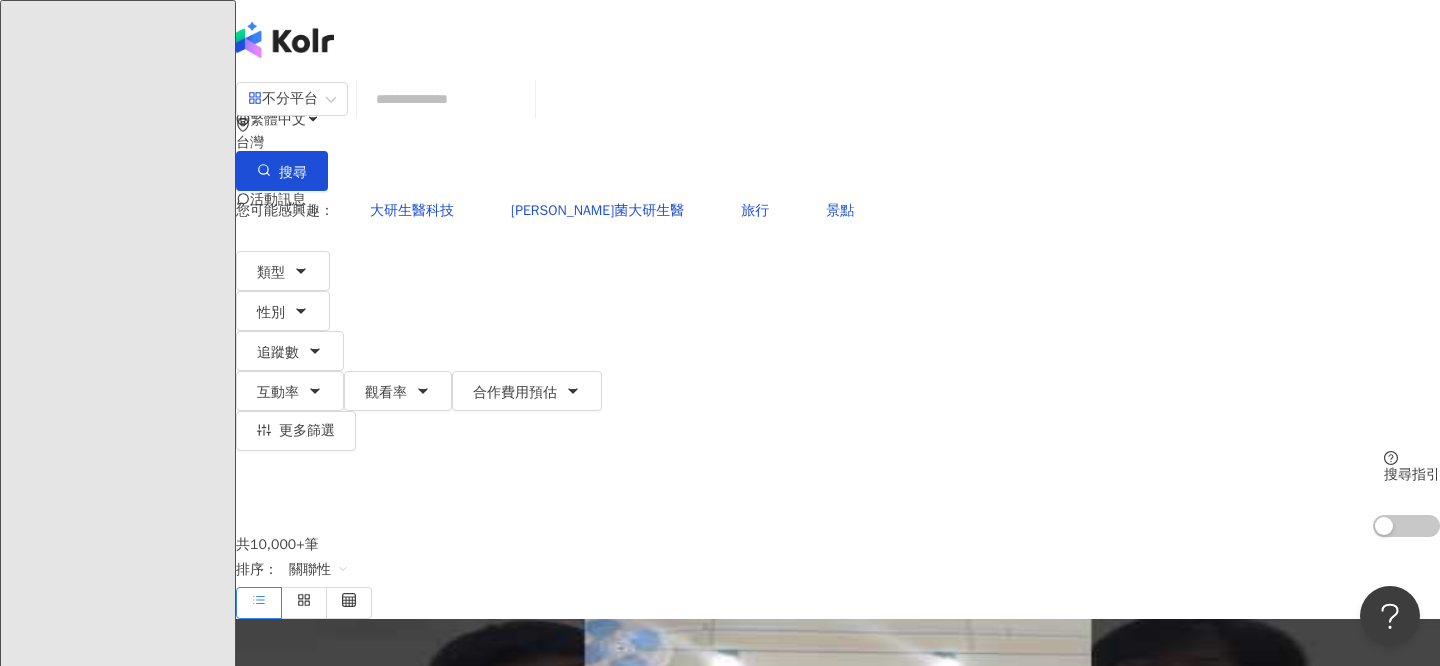 click on "繁體中文 活動訊息" at bounding box center (838, 200) 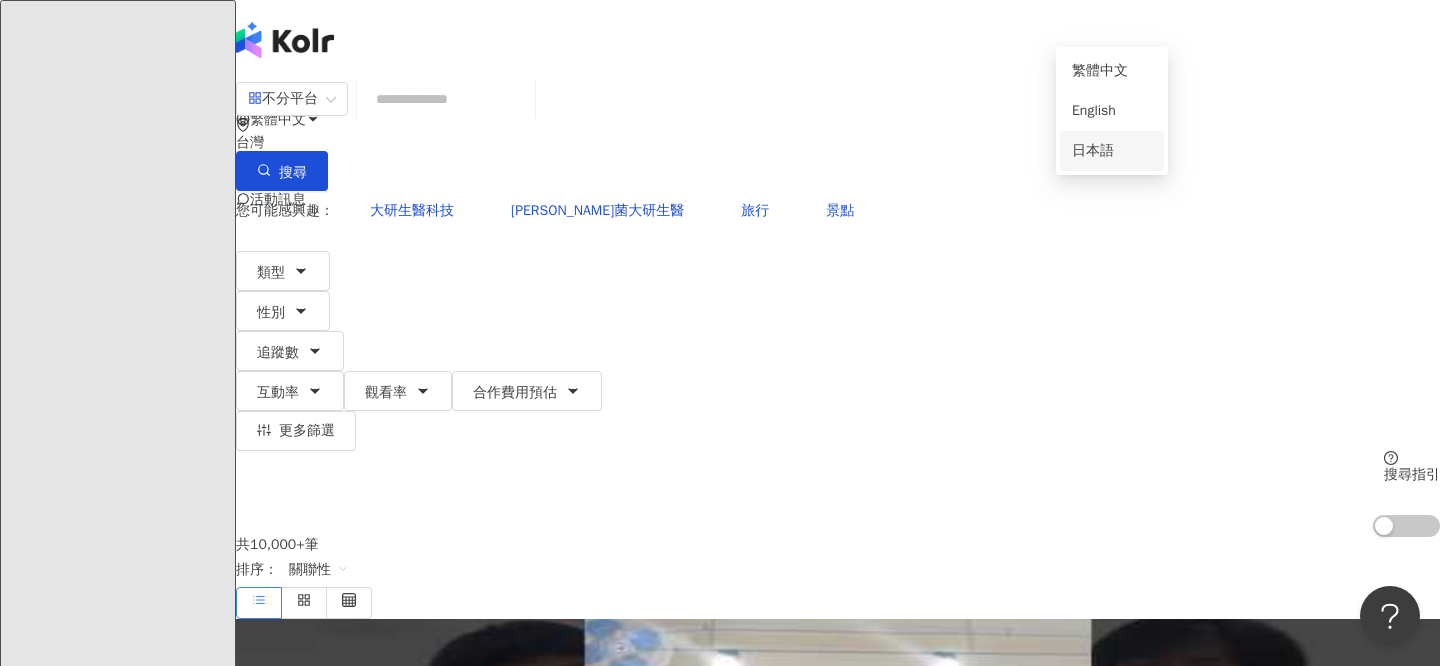 click on "日本語" at bounding box center [1112, 151] 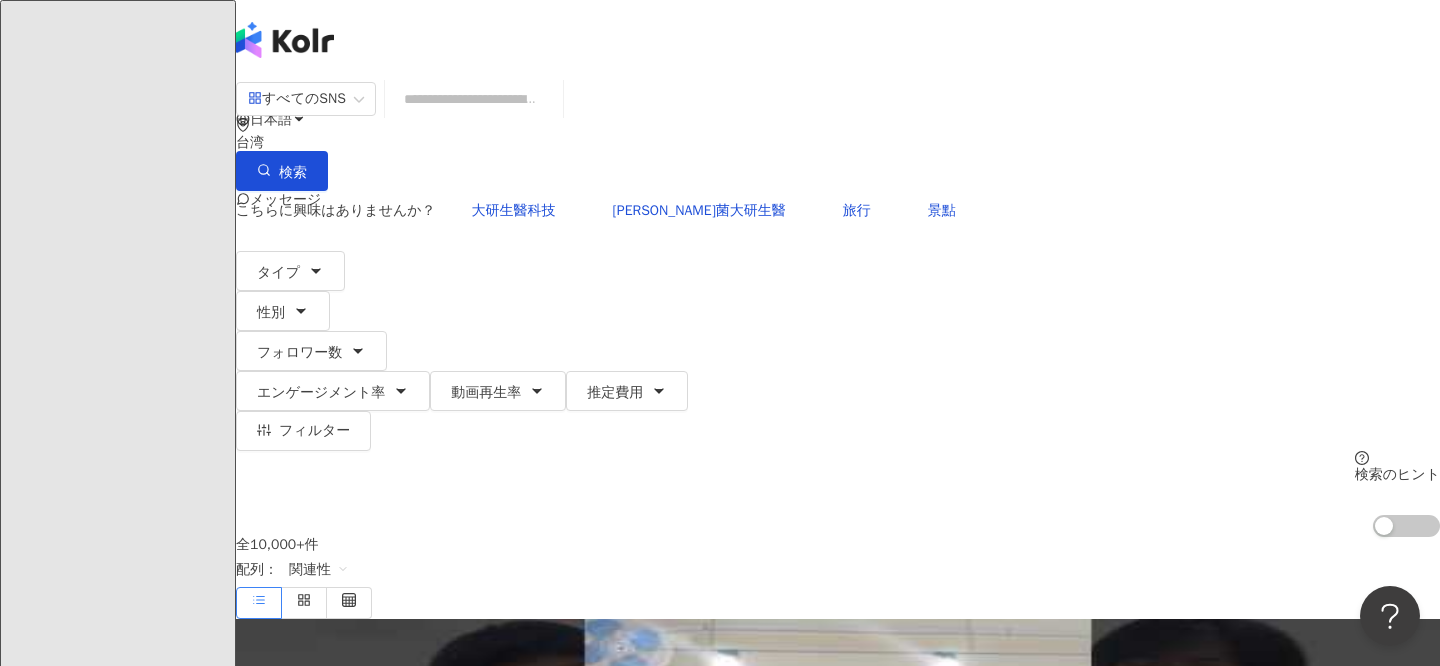 click at bounding box center [474, 99] 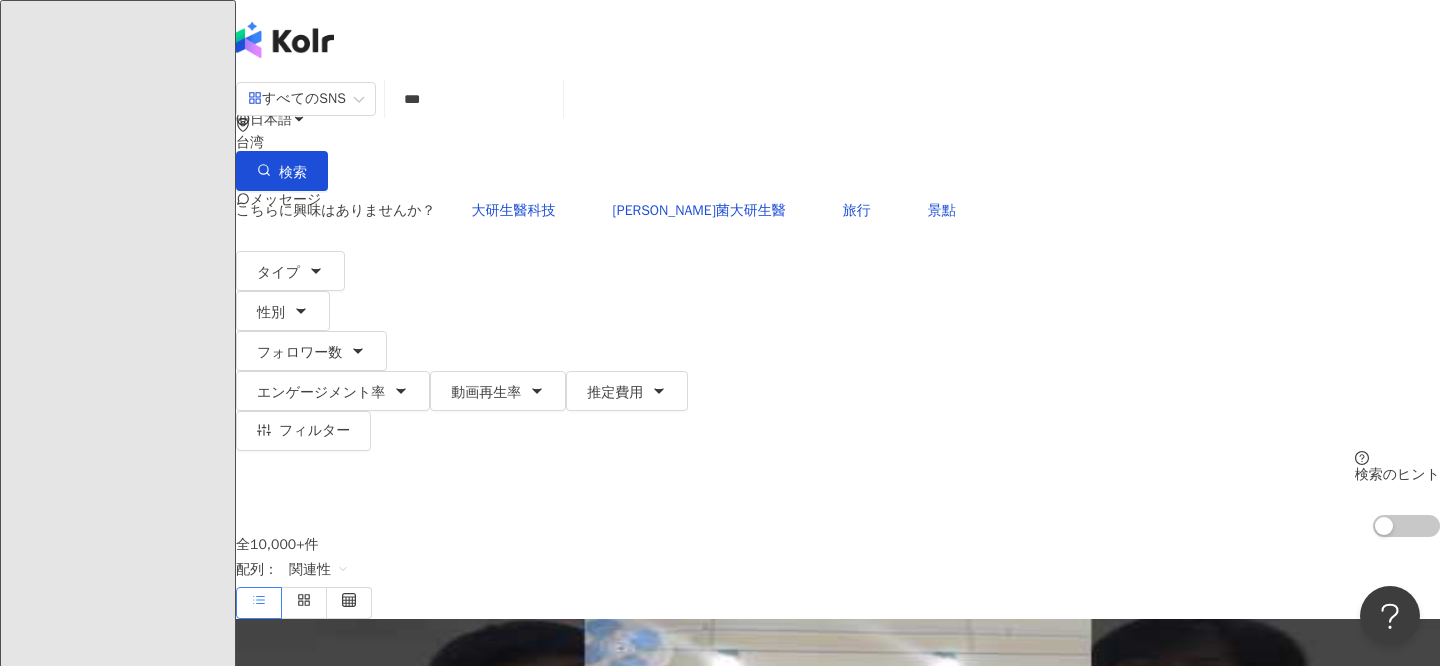 type on "**" 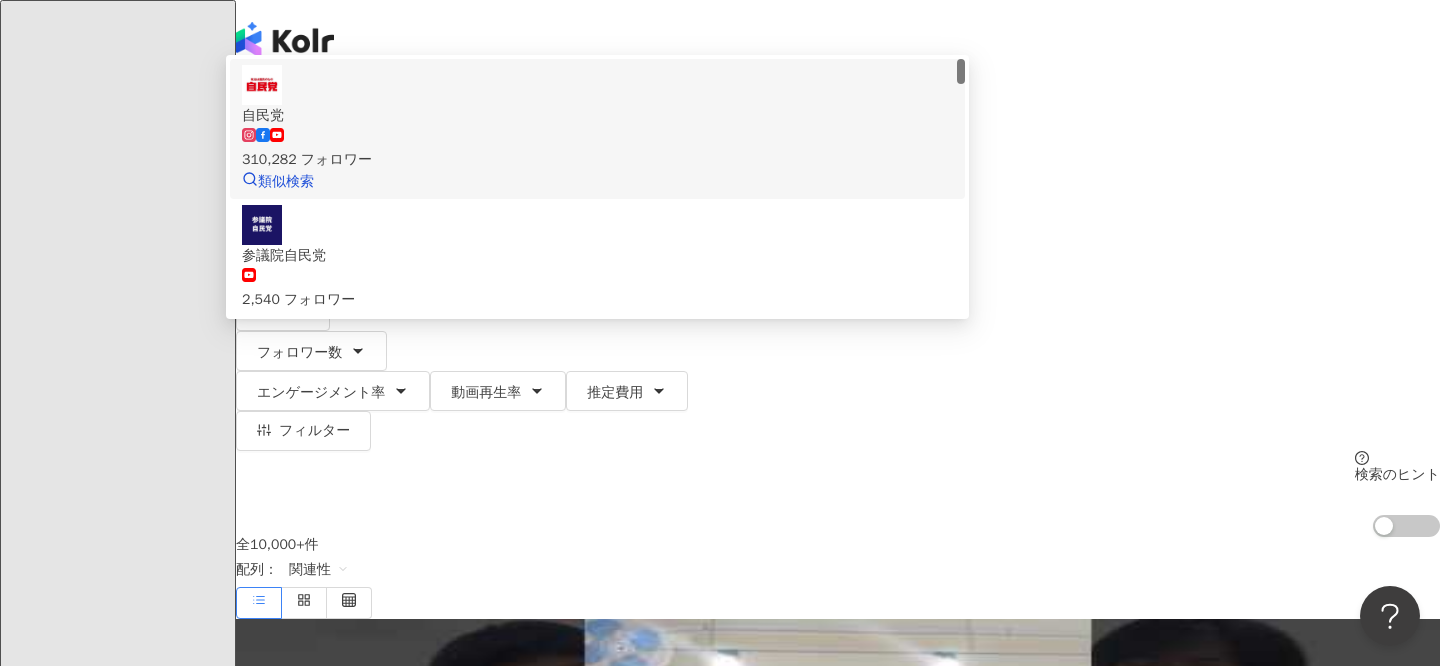 click on "310,282   フォロワー" at bounding box center (597, 160) 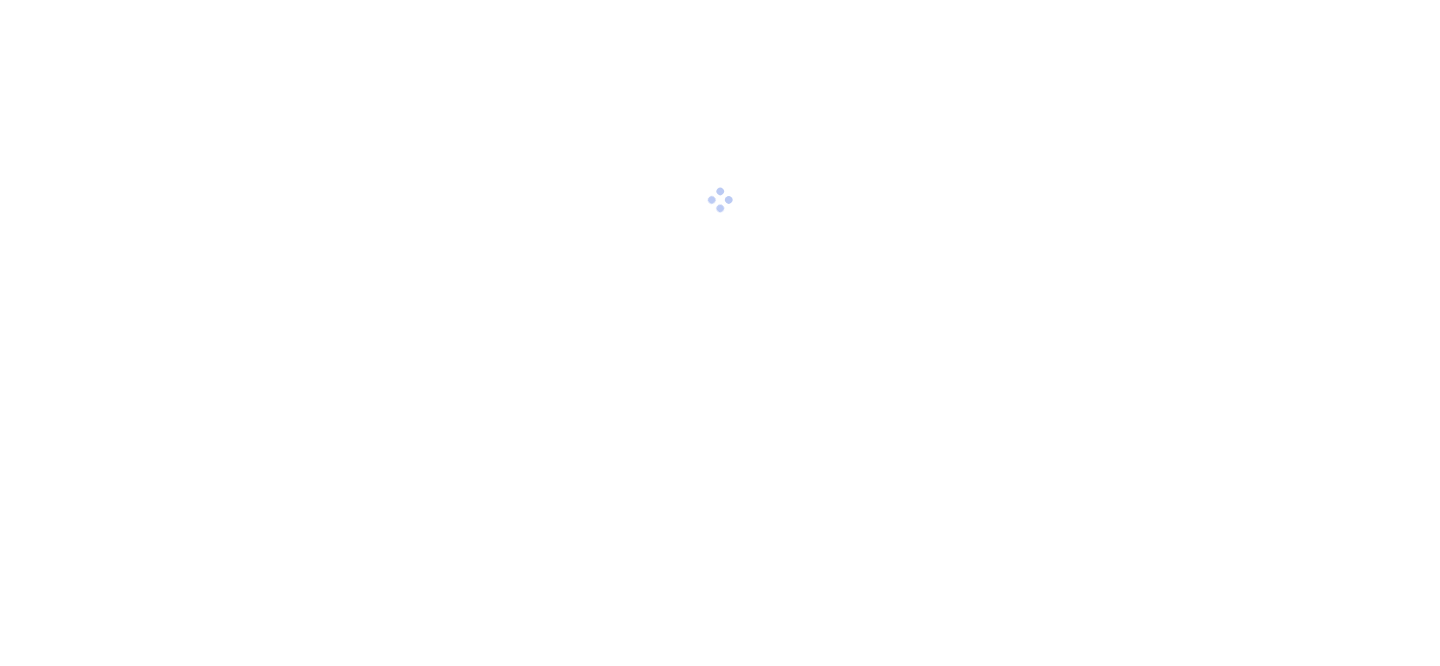 scroll, scrollTop: 0, scrollLeft: 0, axis: both 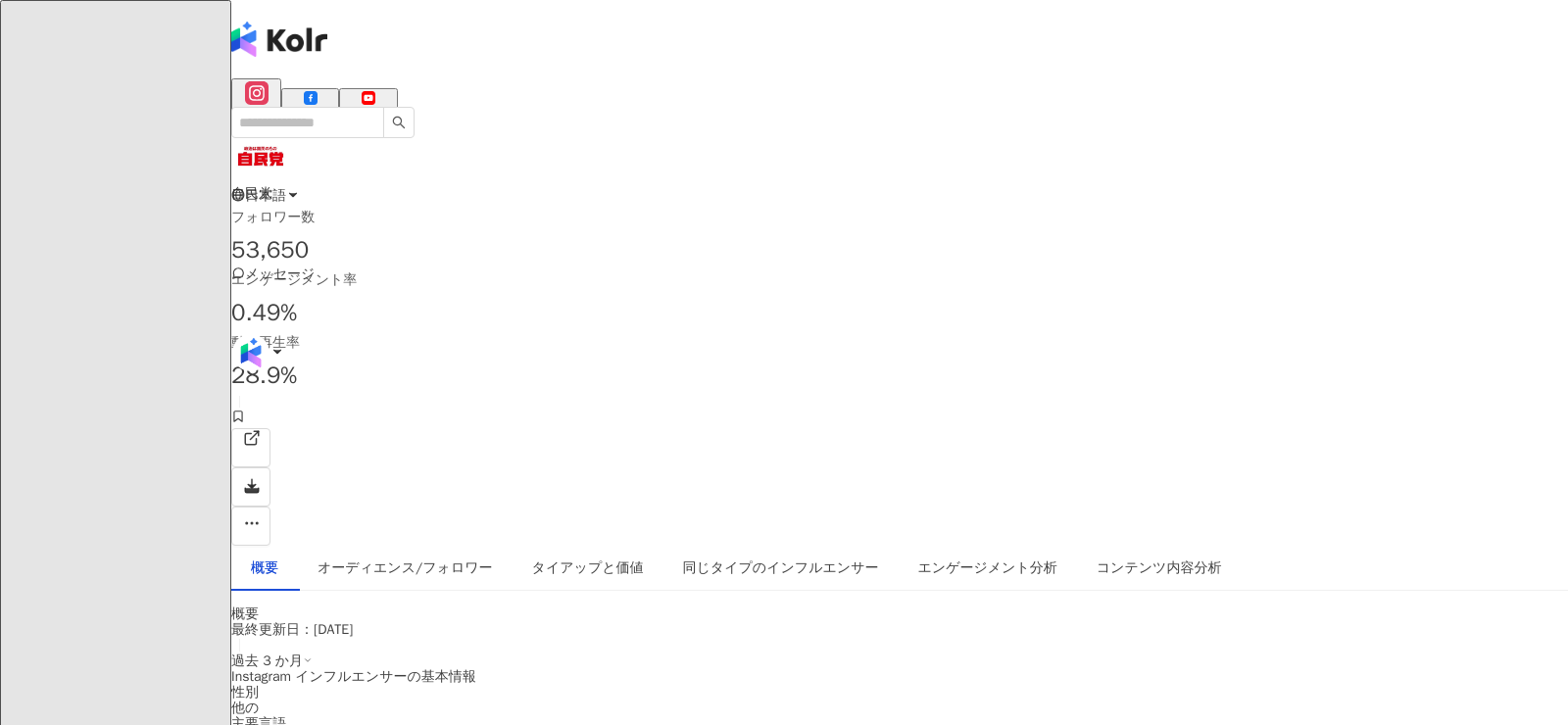 click on "14.1万" at bounding box center (368, 117) 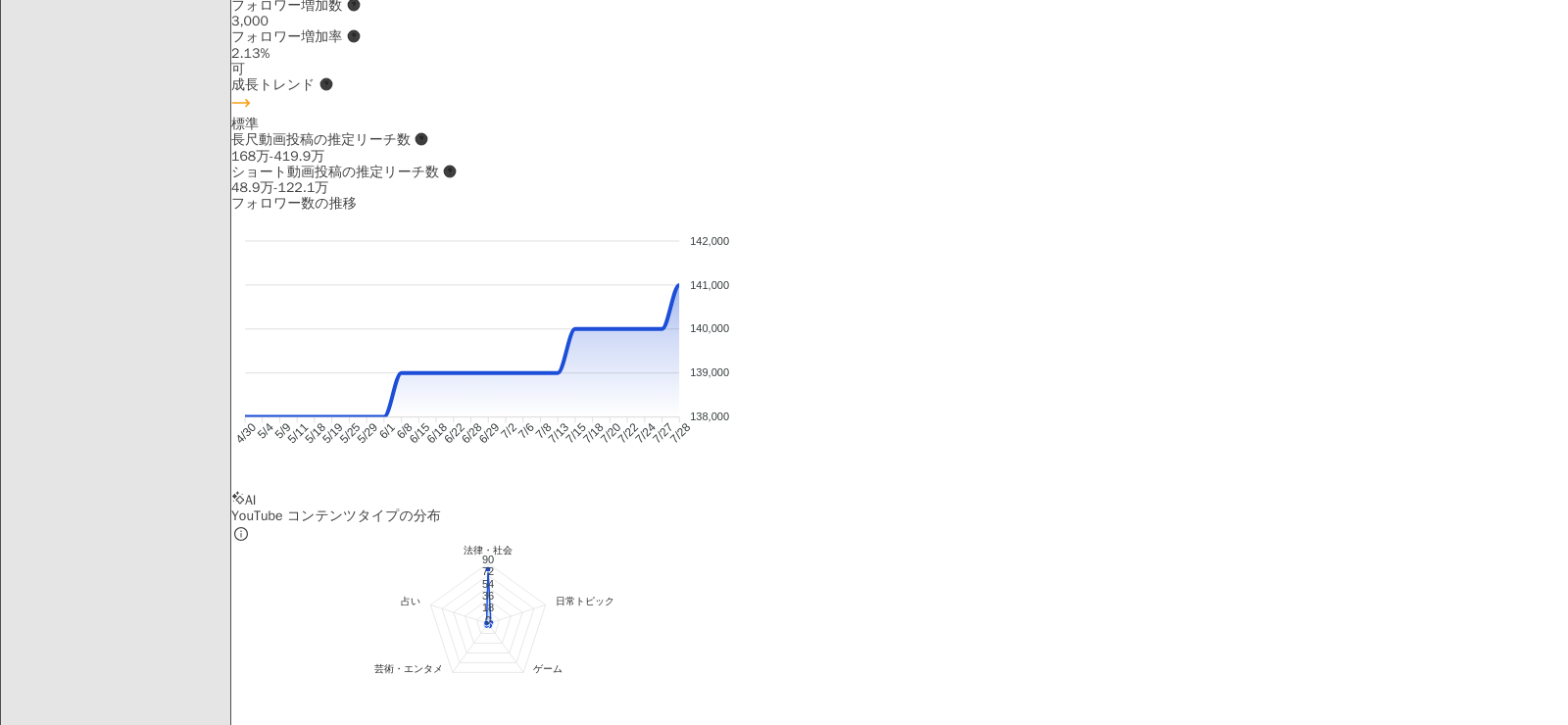 scroll, scrollTop: 1764, scrollLeft: 0, axis: vertical 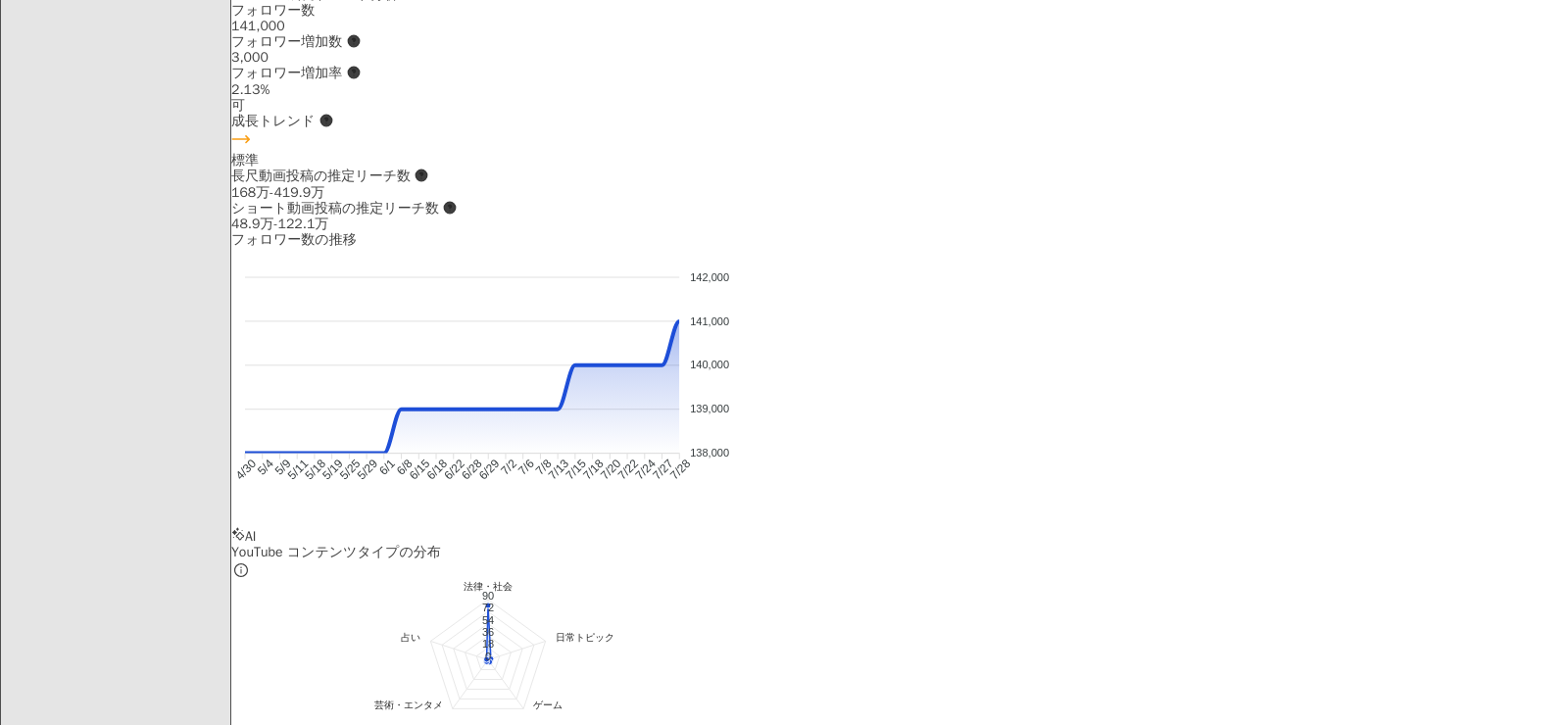 type 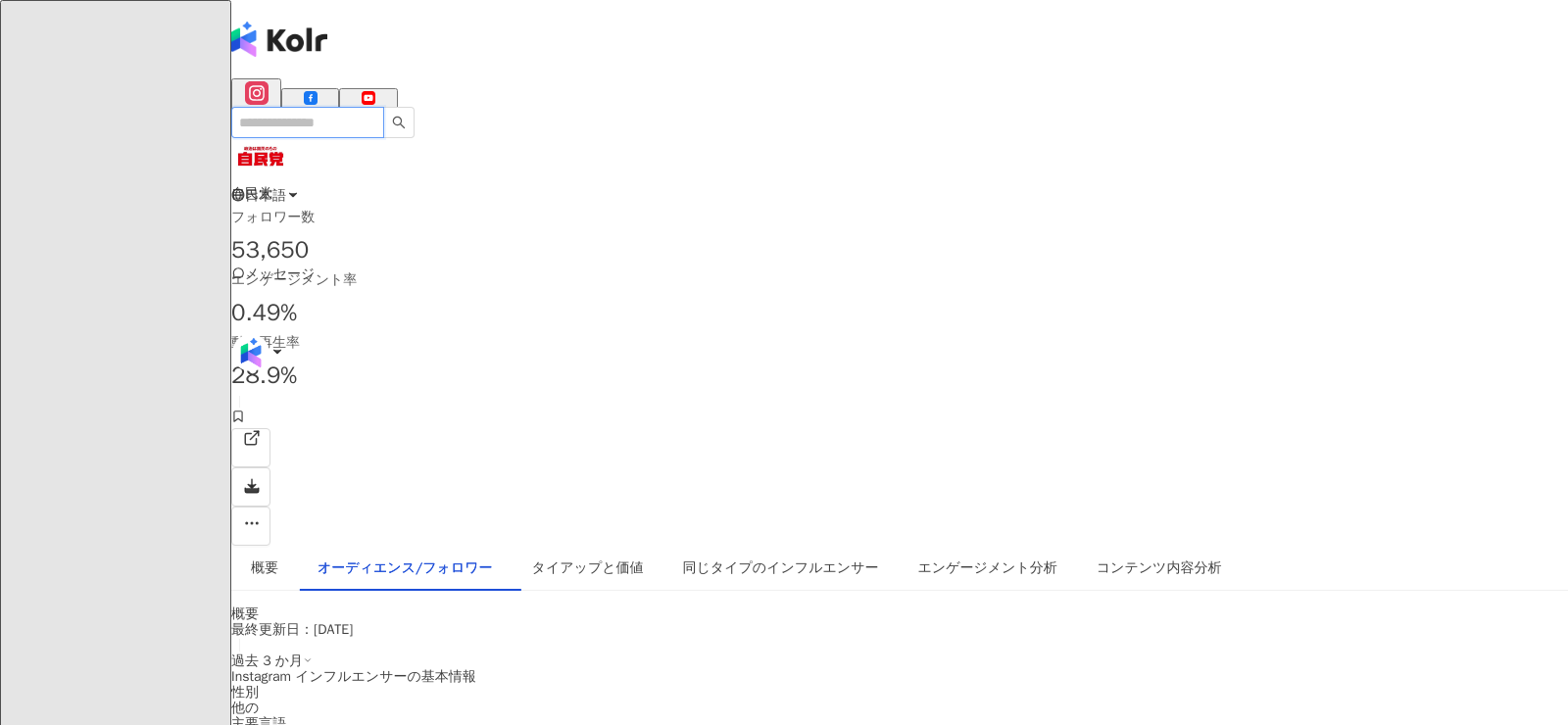 click at bounding box center (308, 122) 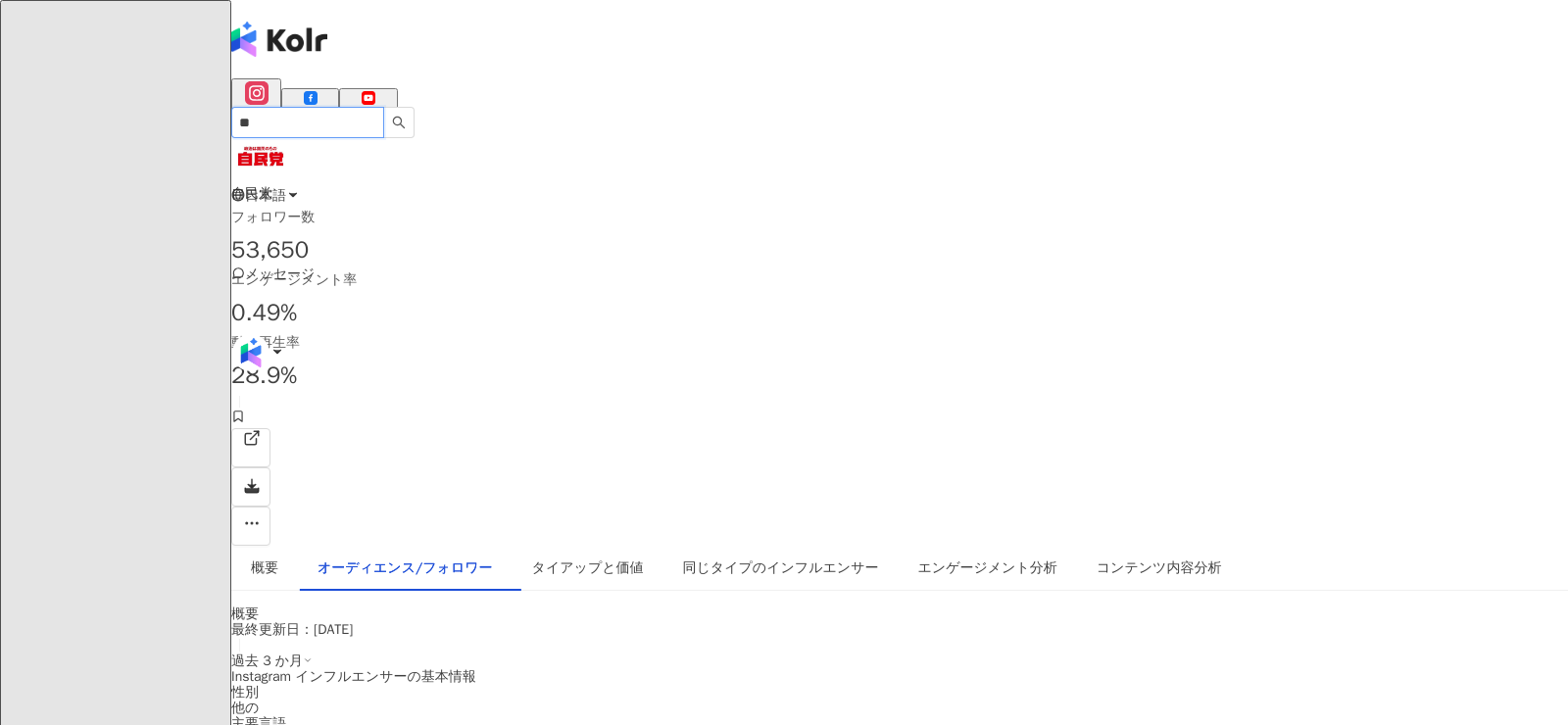 type on "*" 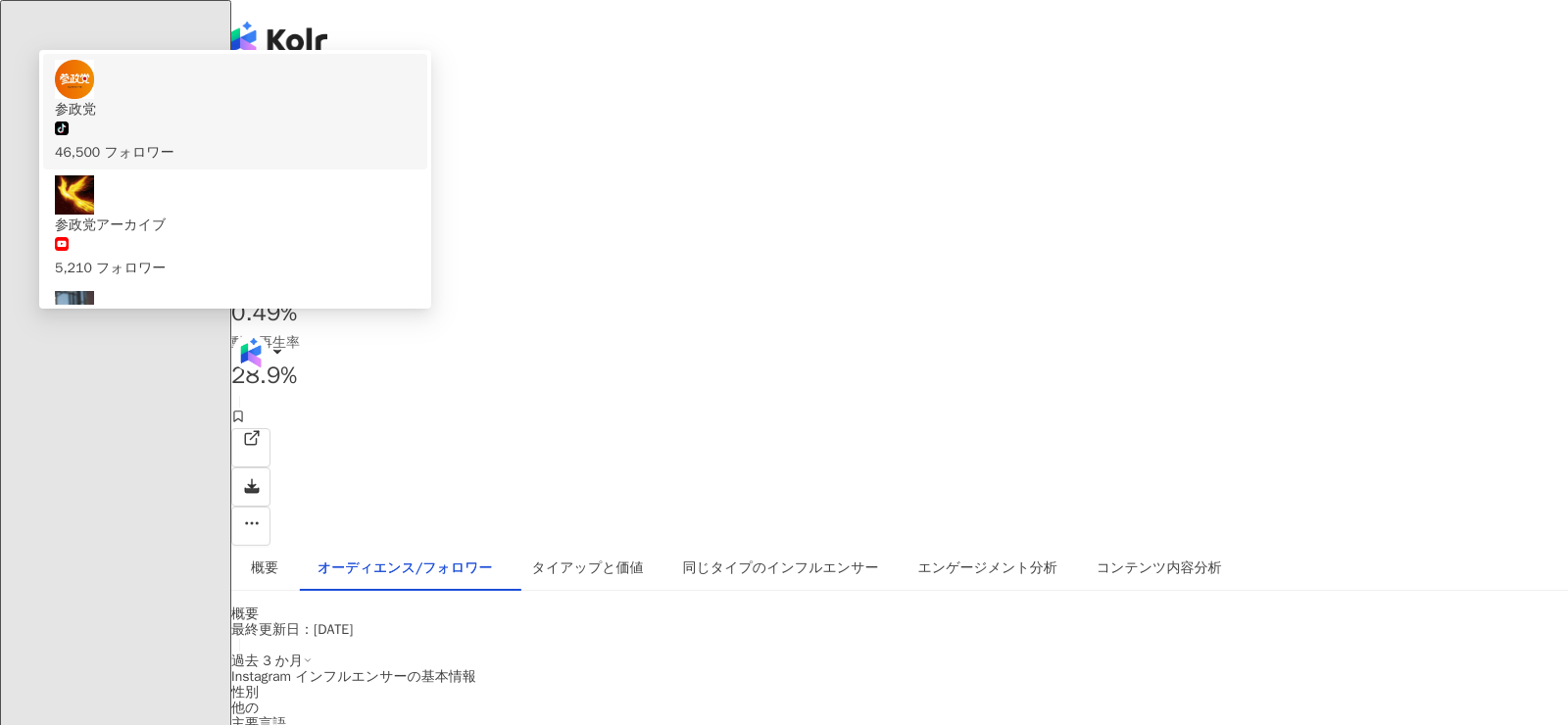 click on "参政党" at bounding box center [235, 110] 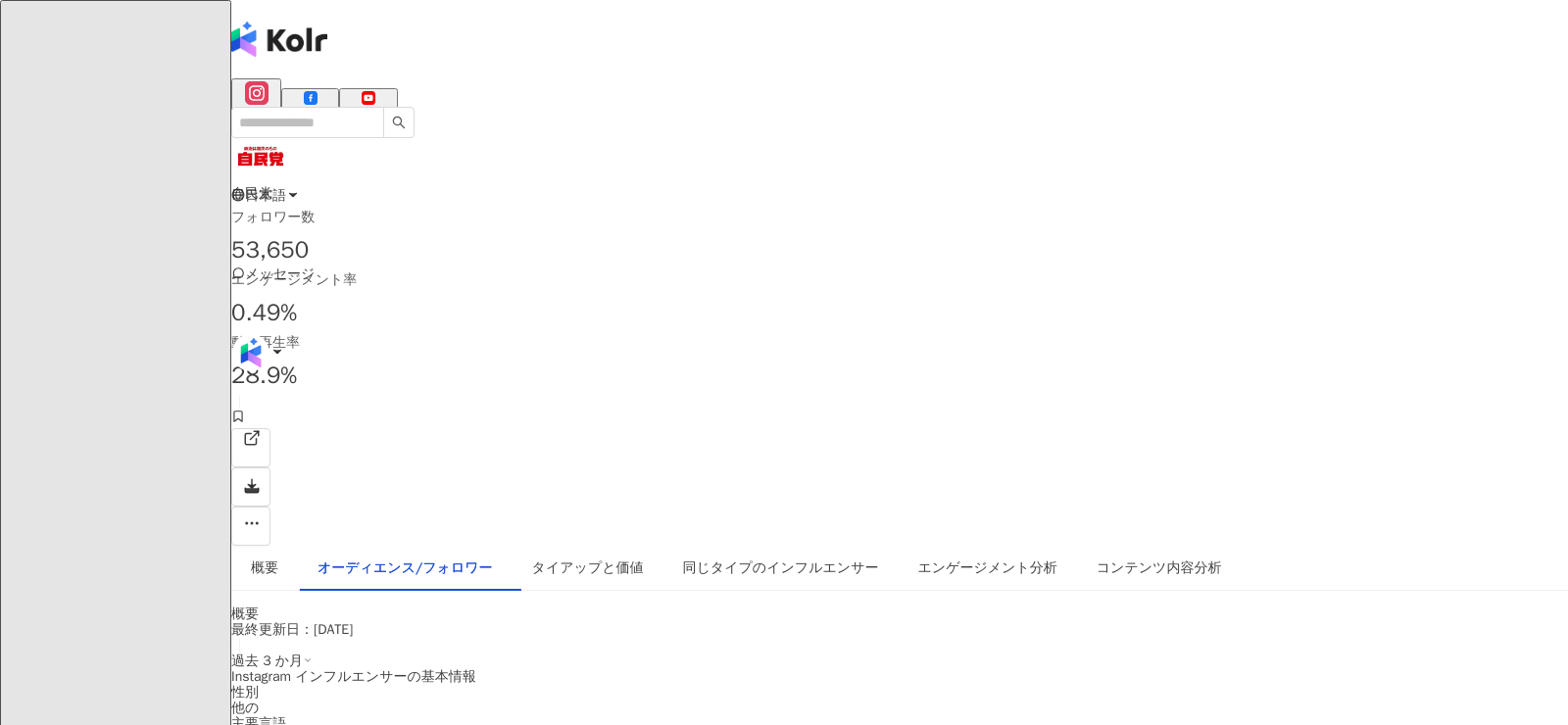 click on "自民党 フォロワー数 53,650 エンゲージメント率 0.49% 動画再生率 28.9%" at bounding box center (900, 336) 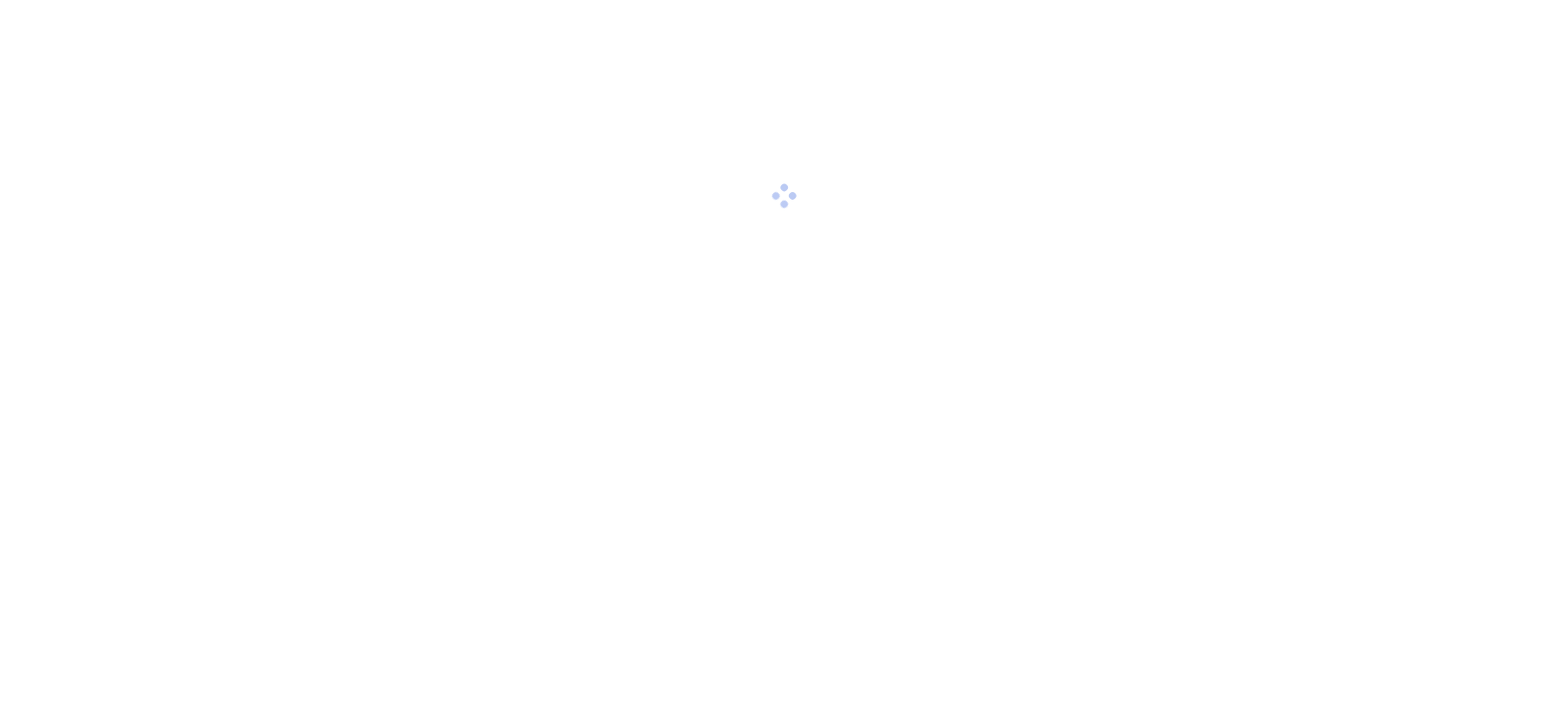 scroll, scrollTop: 0, scrollLeft: 0, axis: both 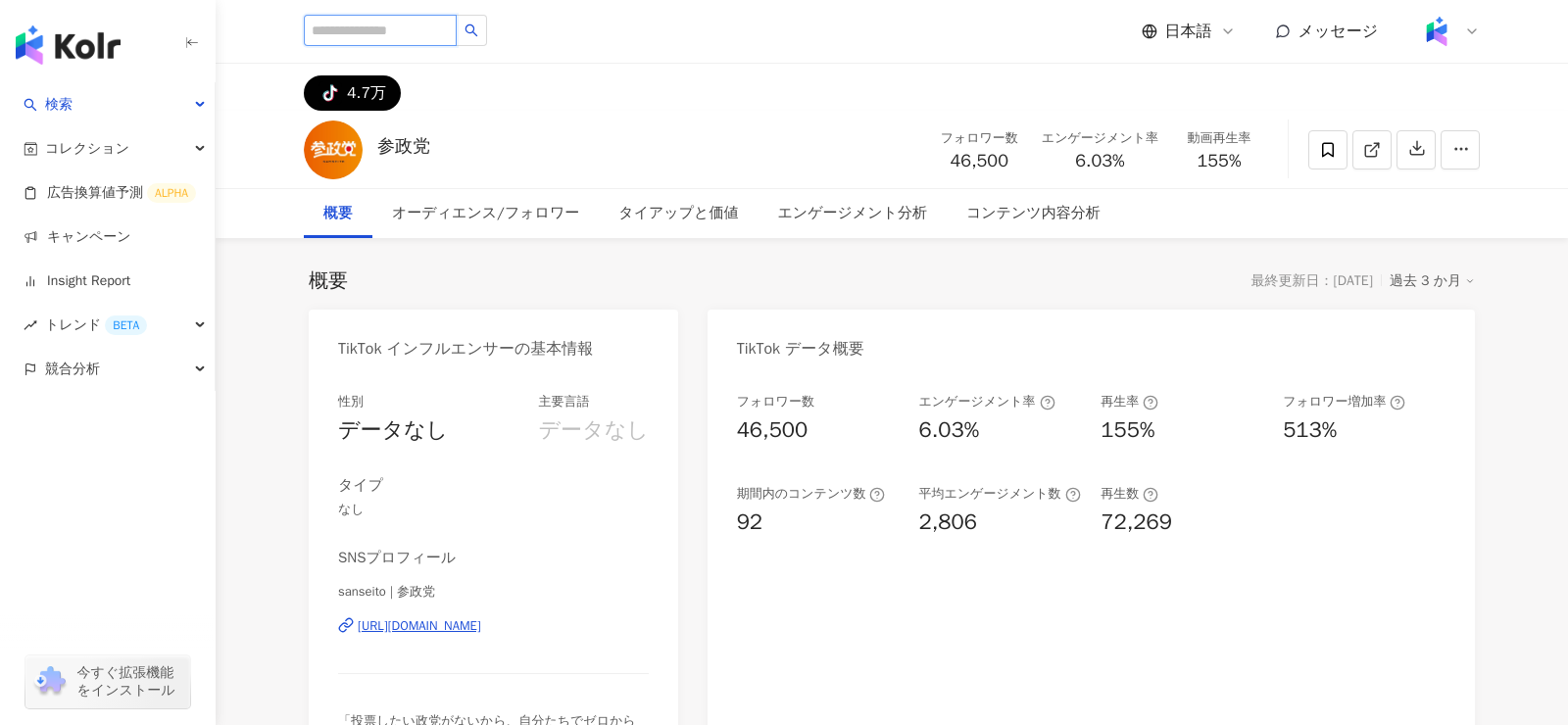 click at bounding box center (380, 30) 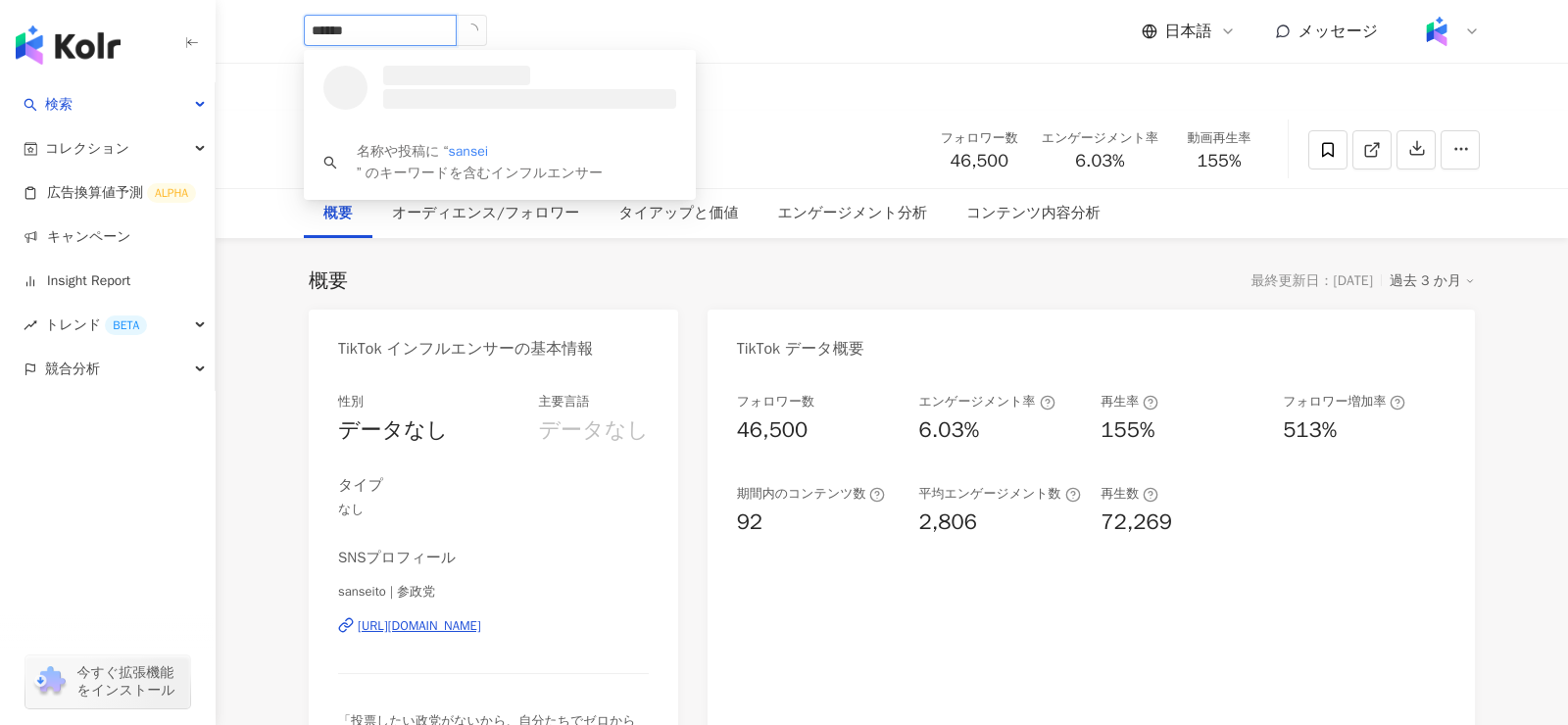 click on "******" at bounding box center (380, 30) 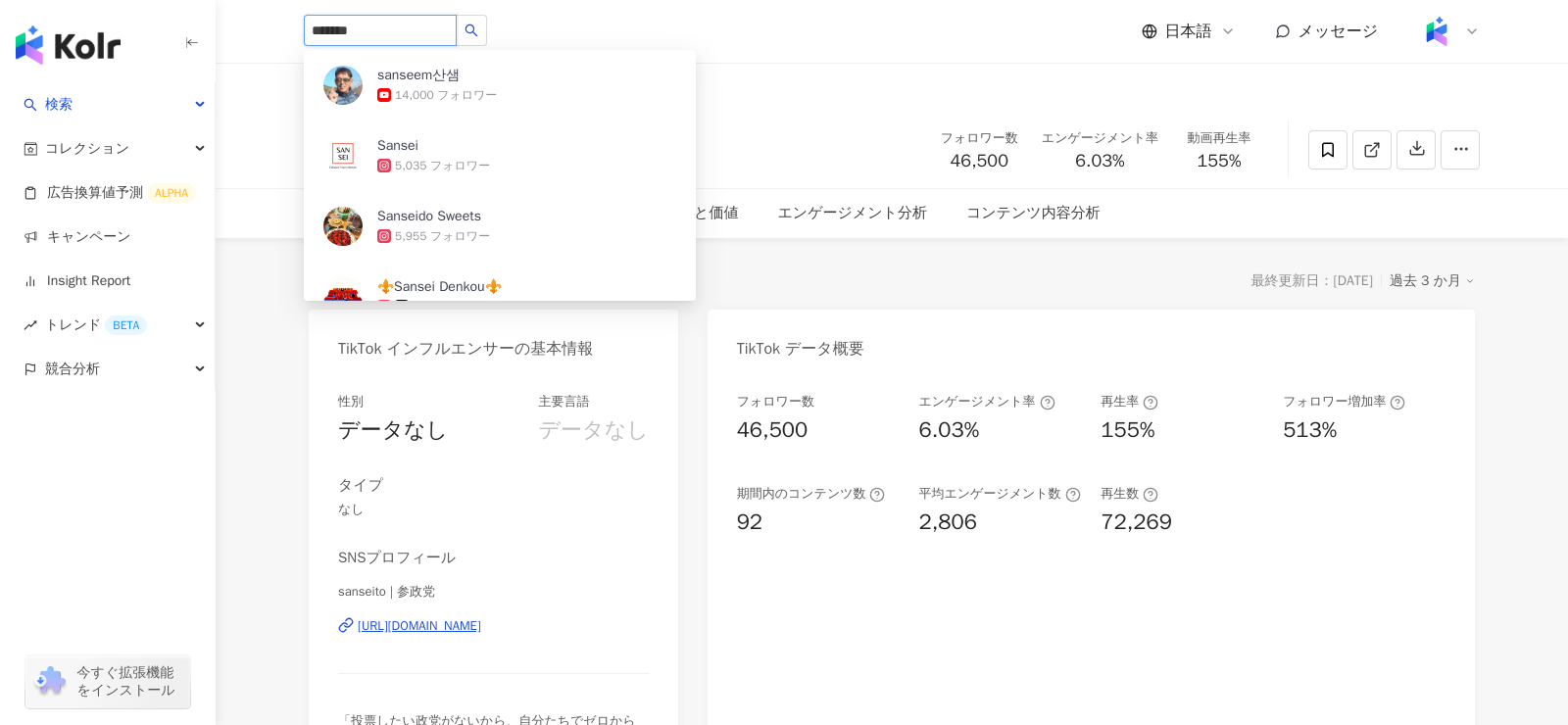 type on "********" 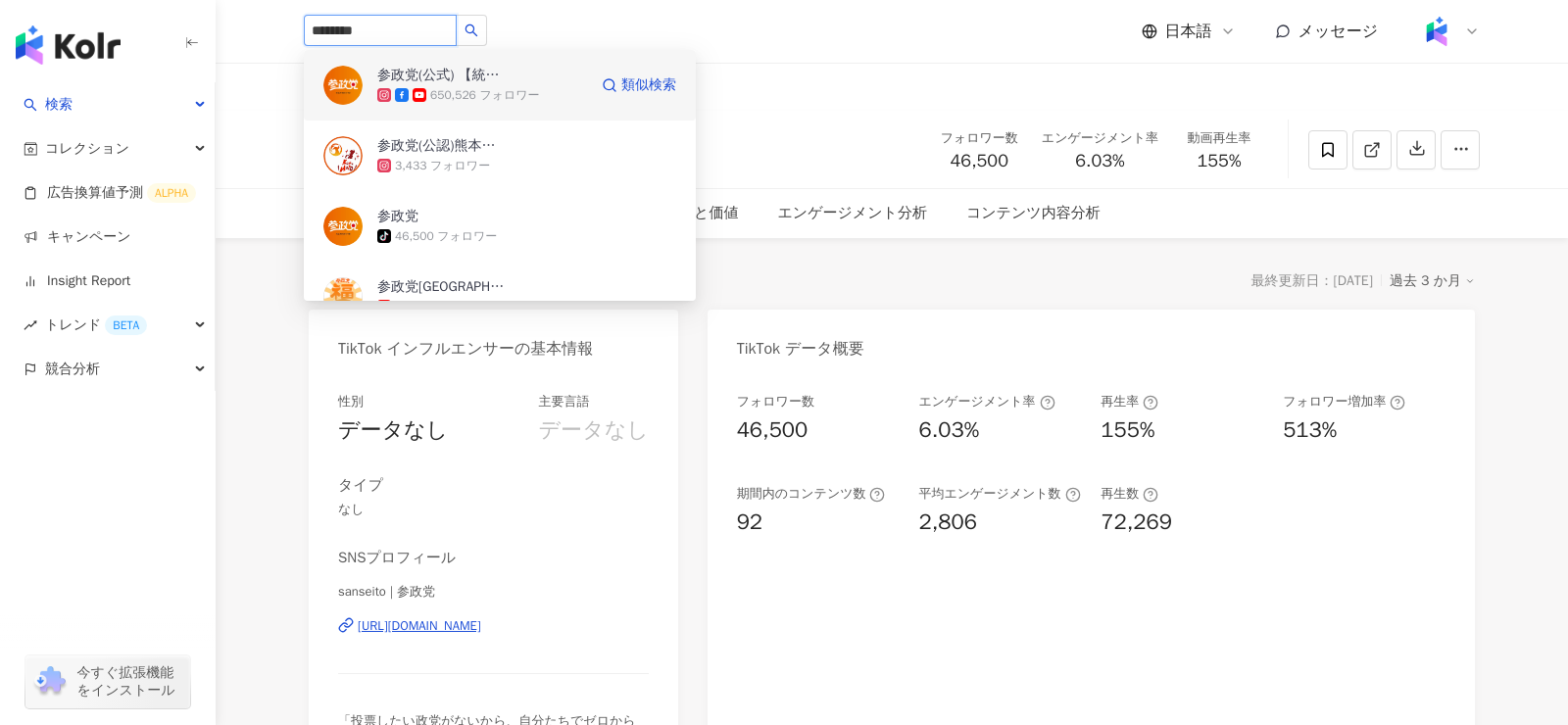 click on "650,526   フォロワー" at bounding box center (485, 95) 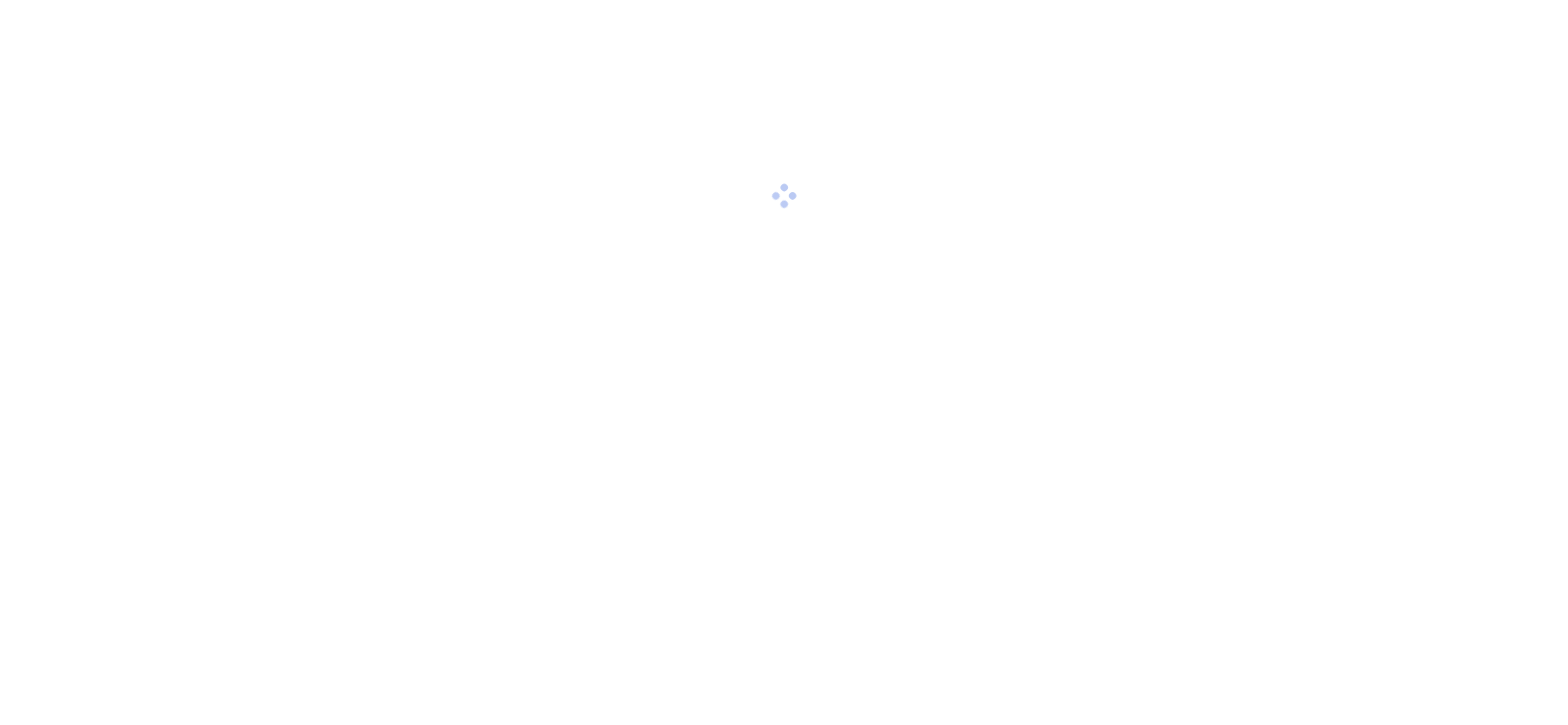 scroll, scrollTop: 0, scrollLeft: 0, axis: both 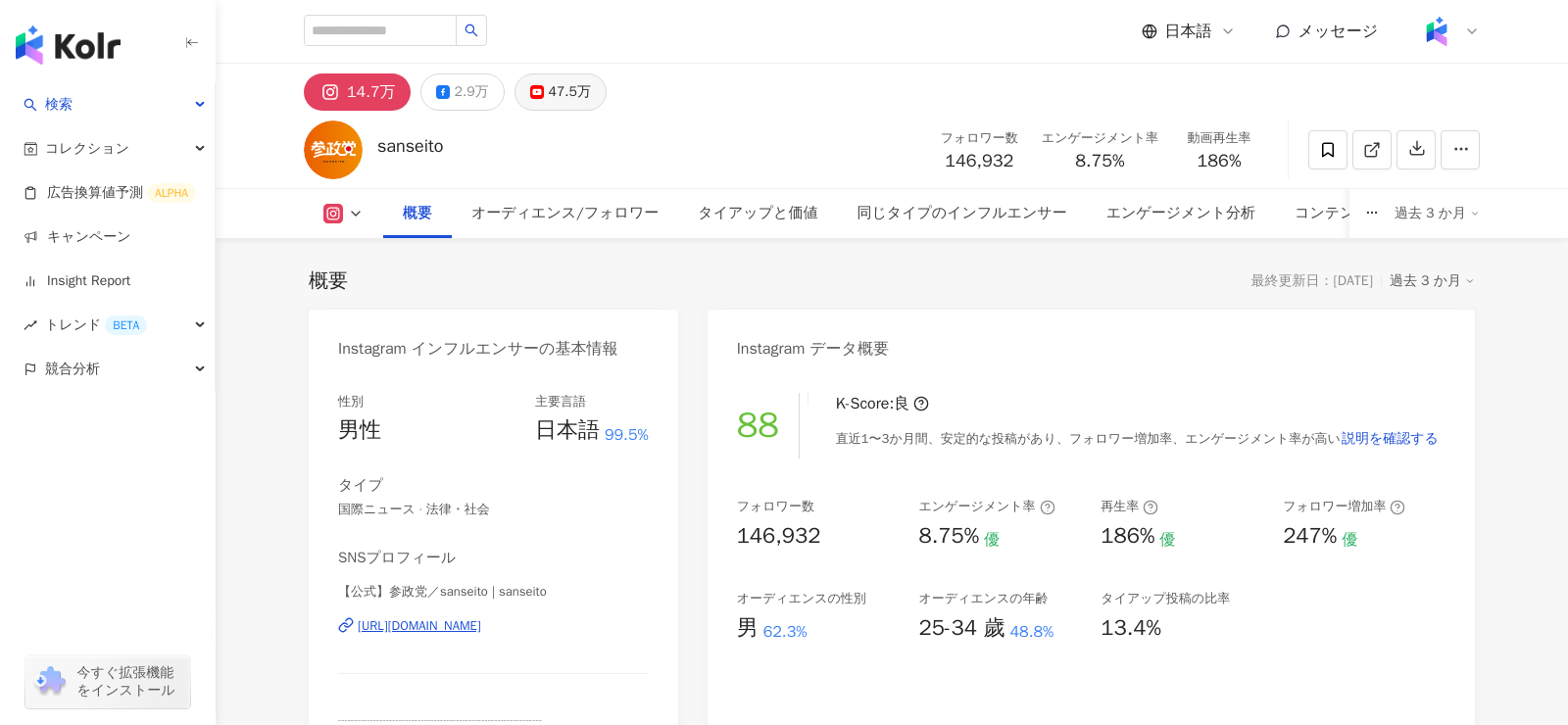 click on "47.5万" at bounding box center [569, 92] 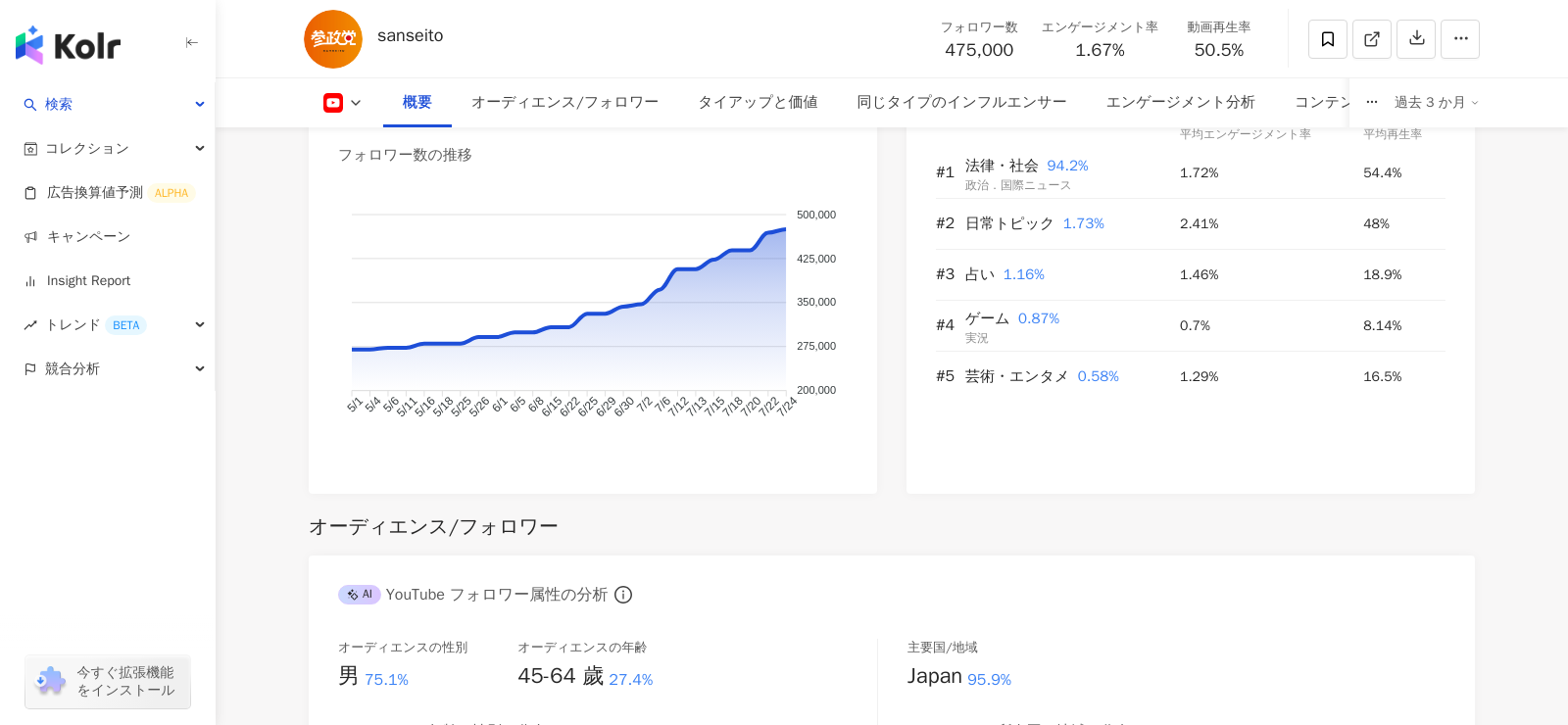 scroll, scrollTop: 1358, scrollLeft: 0, axis: vertical 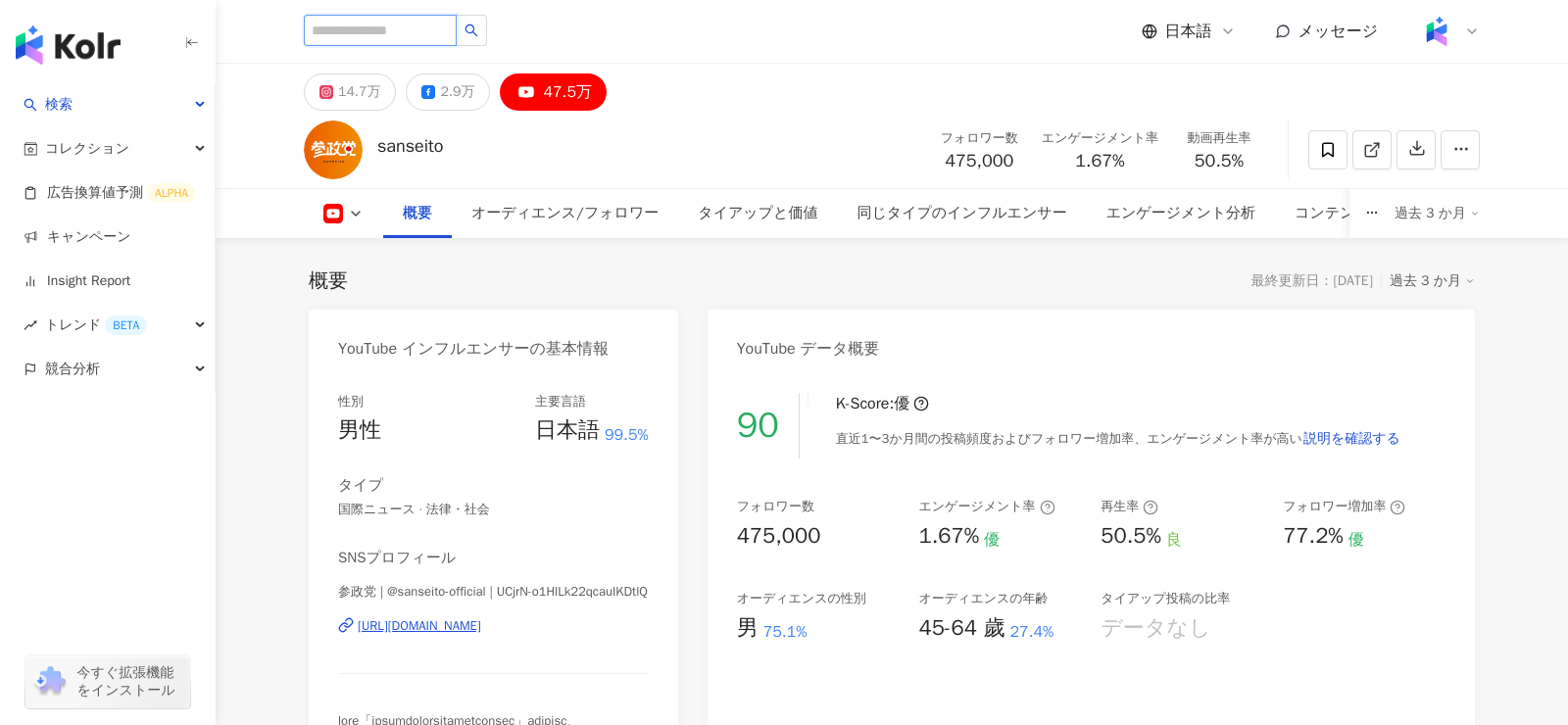 click at bounding box center [380, 30] 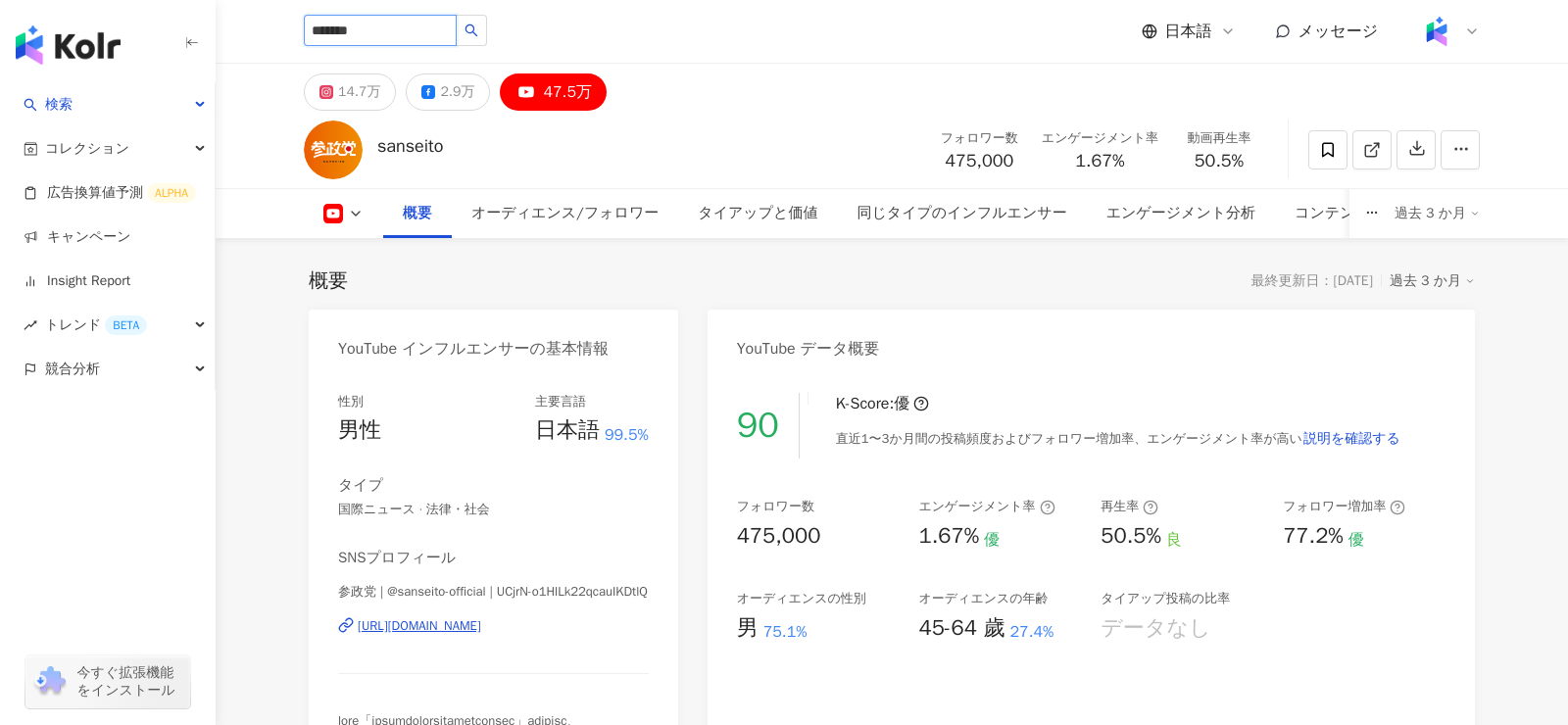 type on "********" 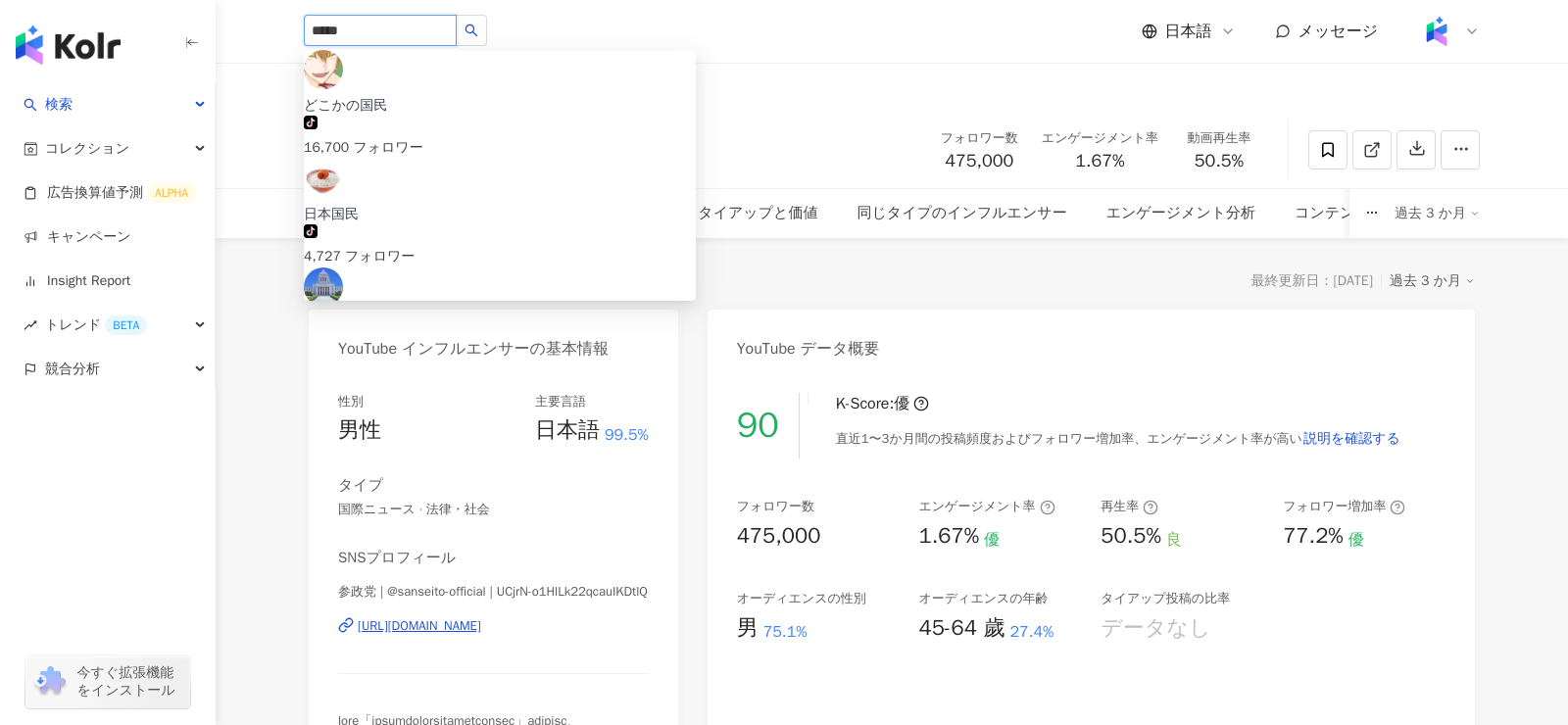 type on "****" 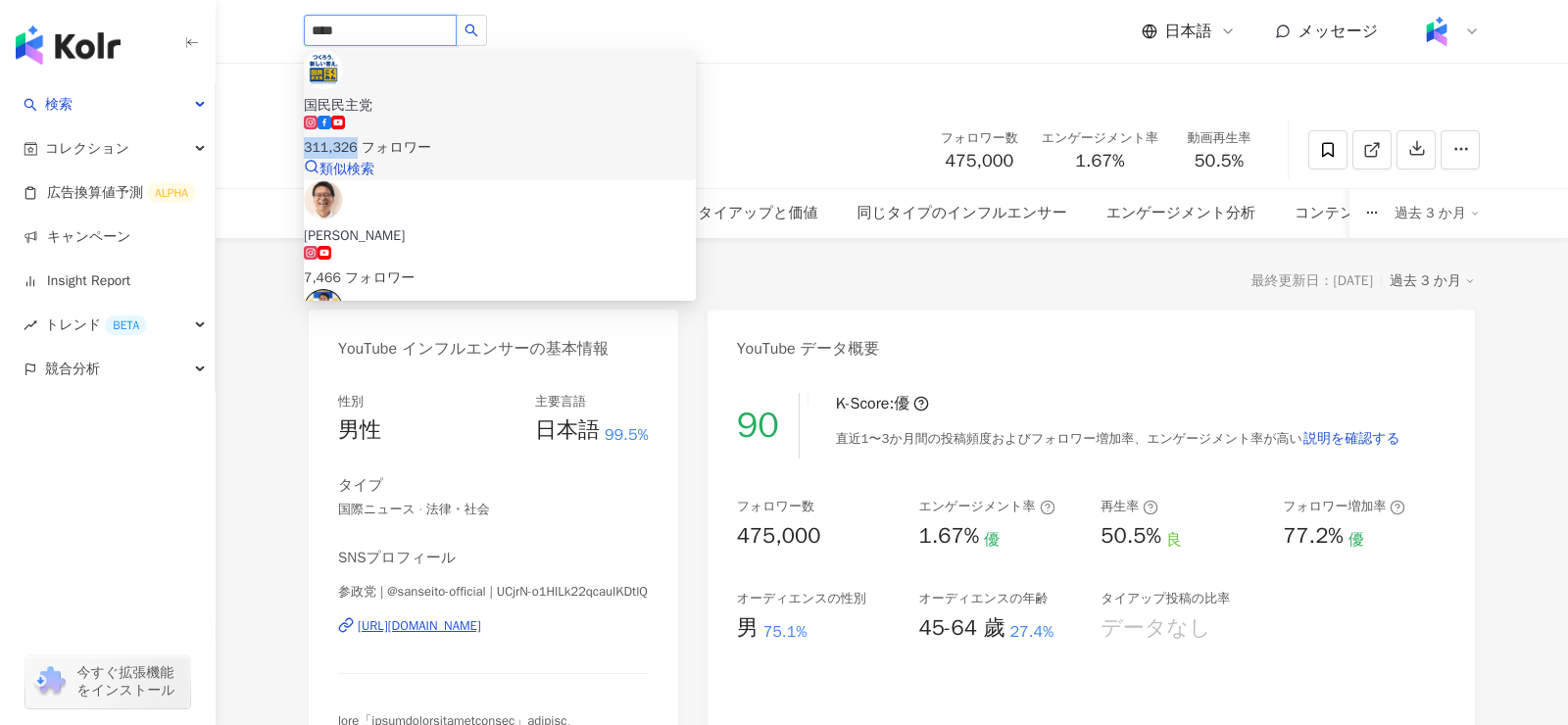 click on "311,326   フォロワー" at bounding box center (500, 137) 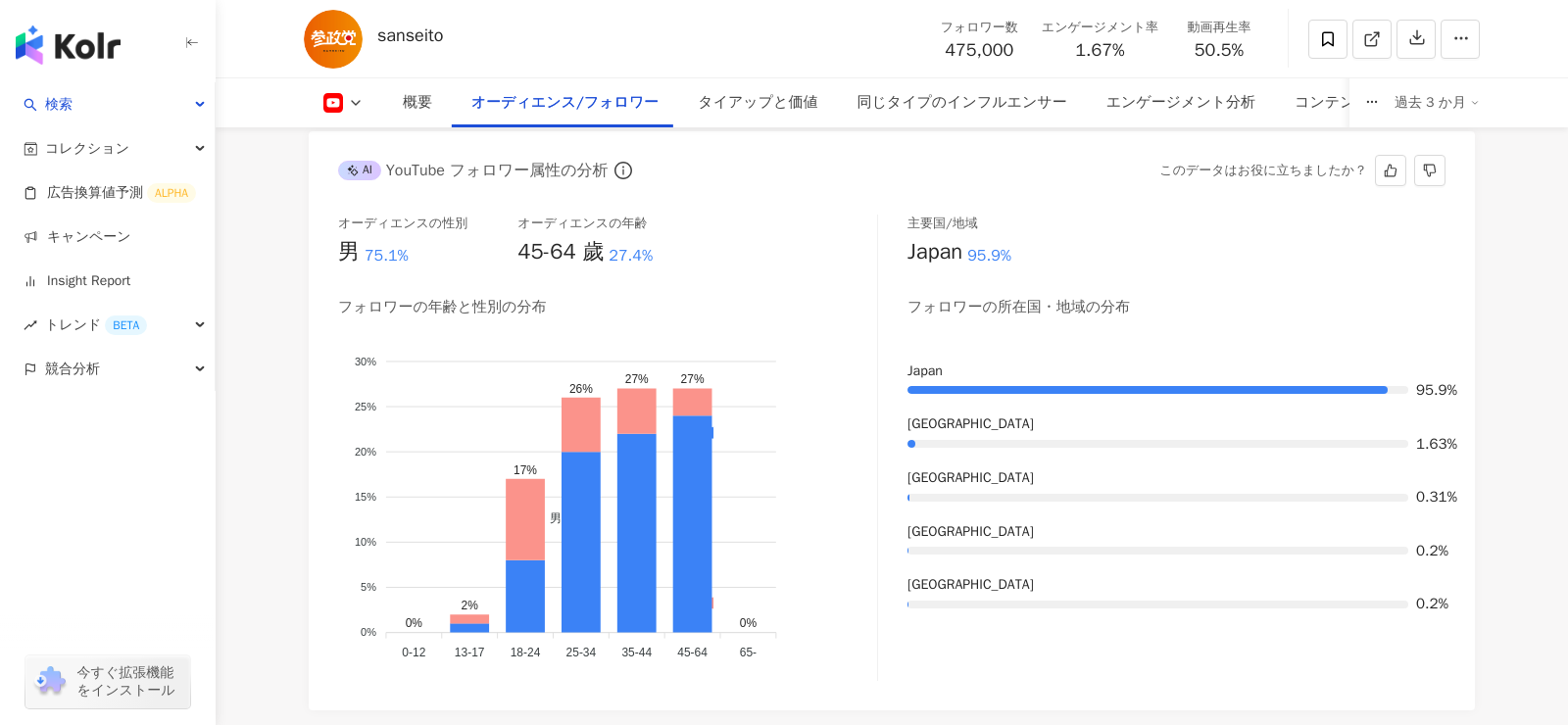 scroll, scrollTop: 1811, scrollLeft: 0, axis: vertical 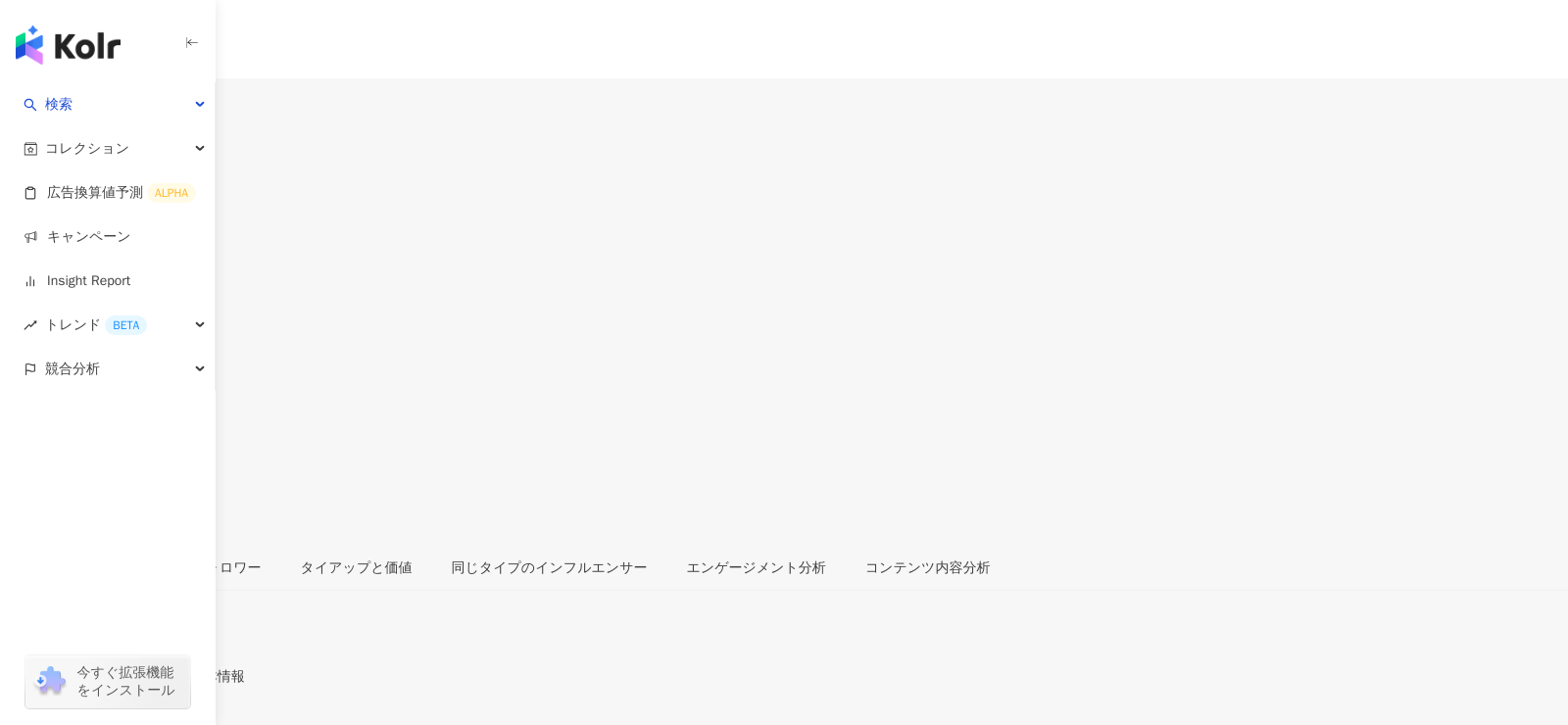 drag, startPoint x: 379, startPoint y: 139, endPoint x: 462, endPoint y: 139, distance: 83 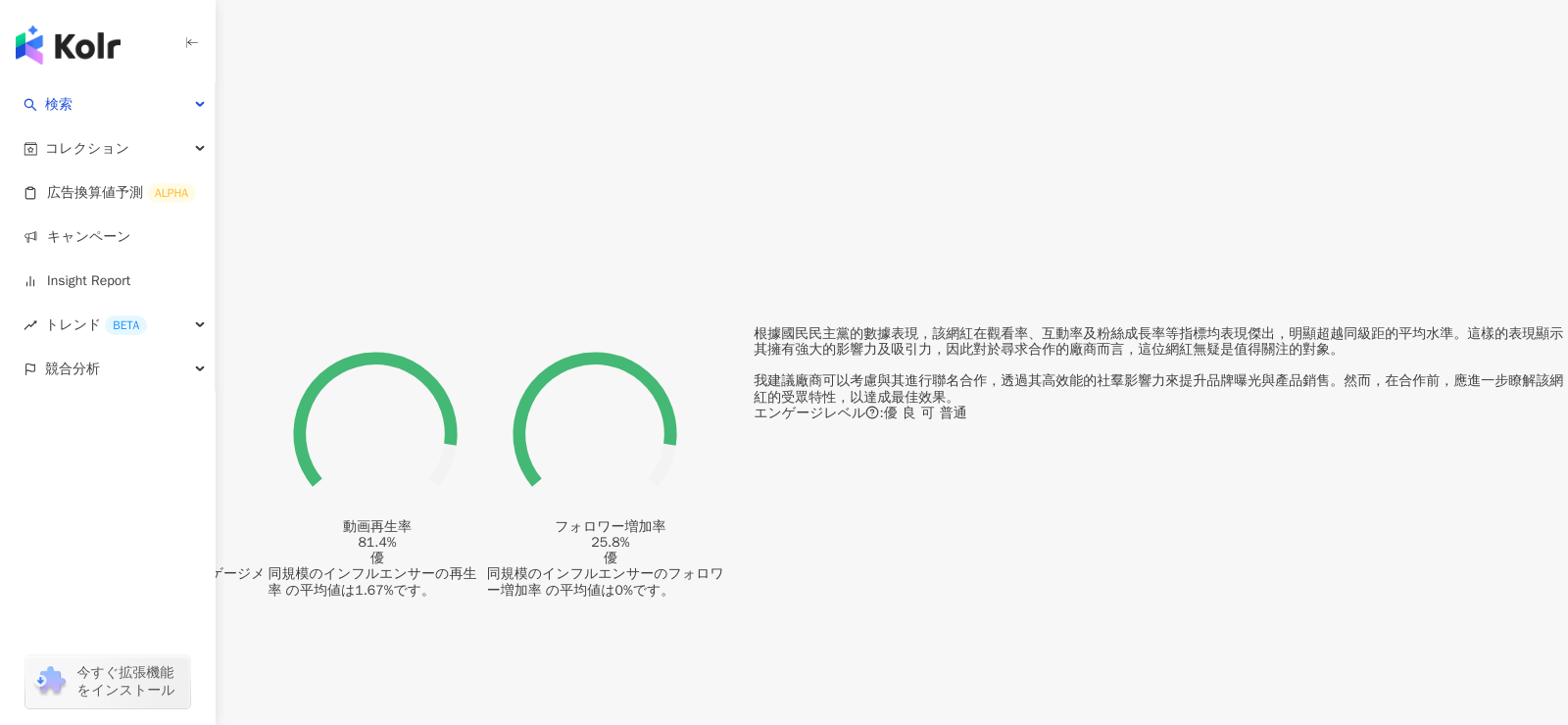 scroll, scrollTop: 1290, scrollLeft: 0, axis: vertical 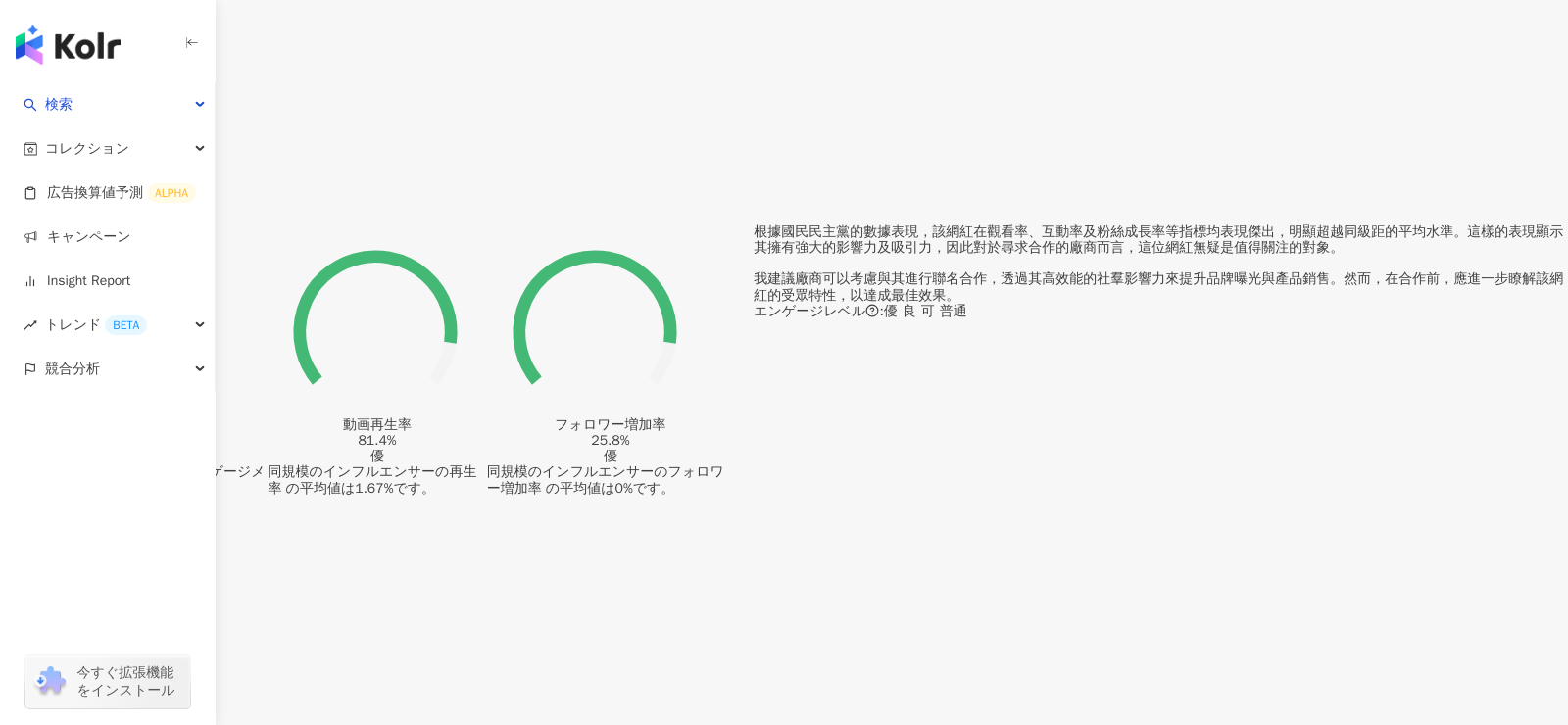 click at bounding box center (25, -723) 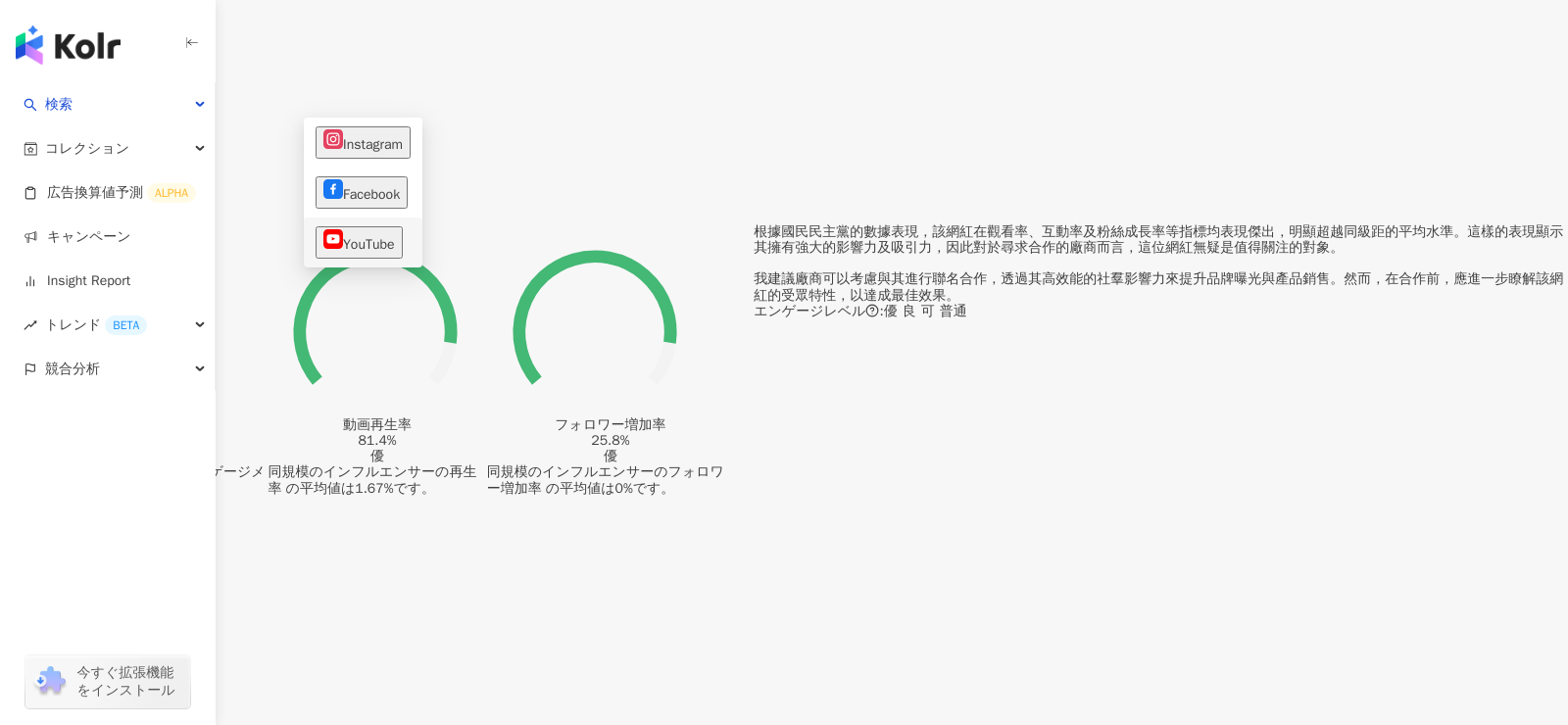 click on "YouTube" at bounding box center (359, 242) 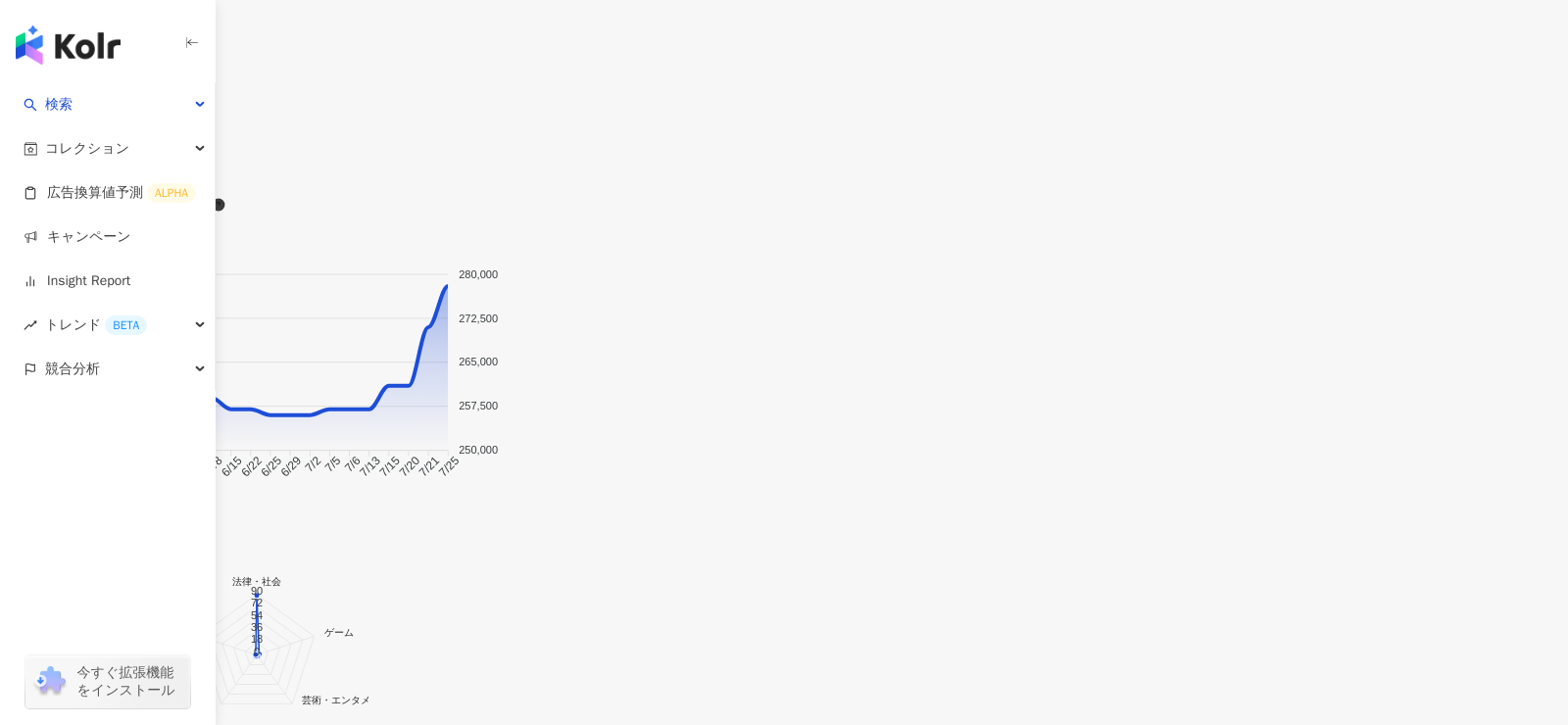 scroll, scrollTop: 1786, scrollLeft: 0, axis: vertical 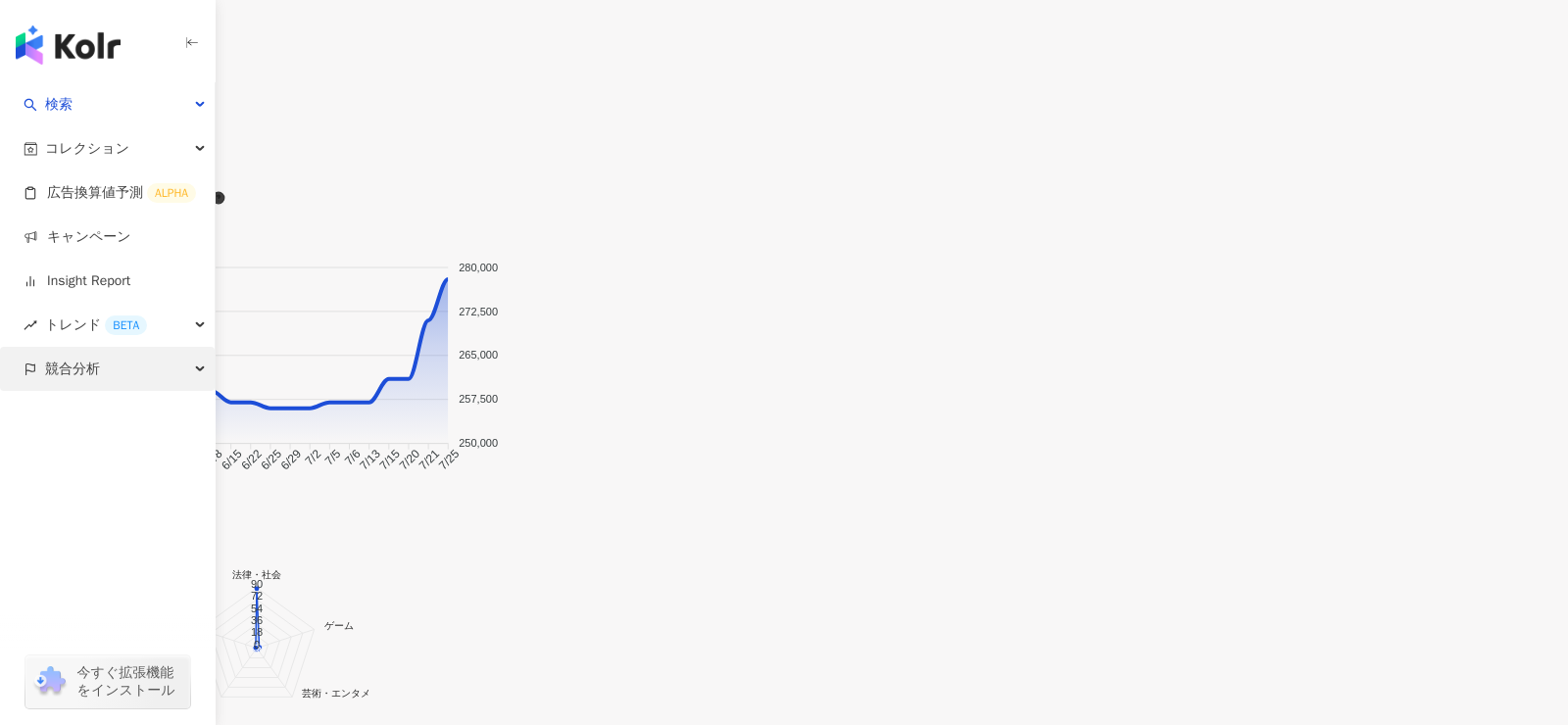 click on "競合分析" at bounding box center [107, 368] 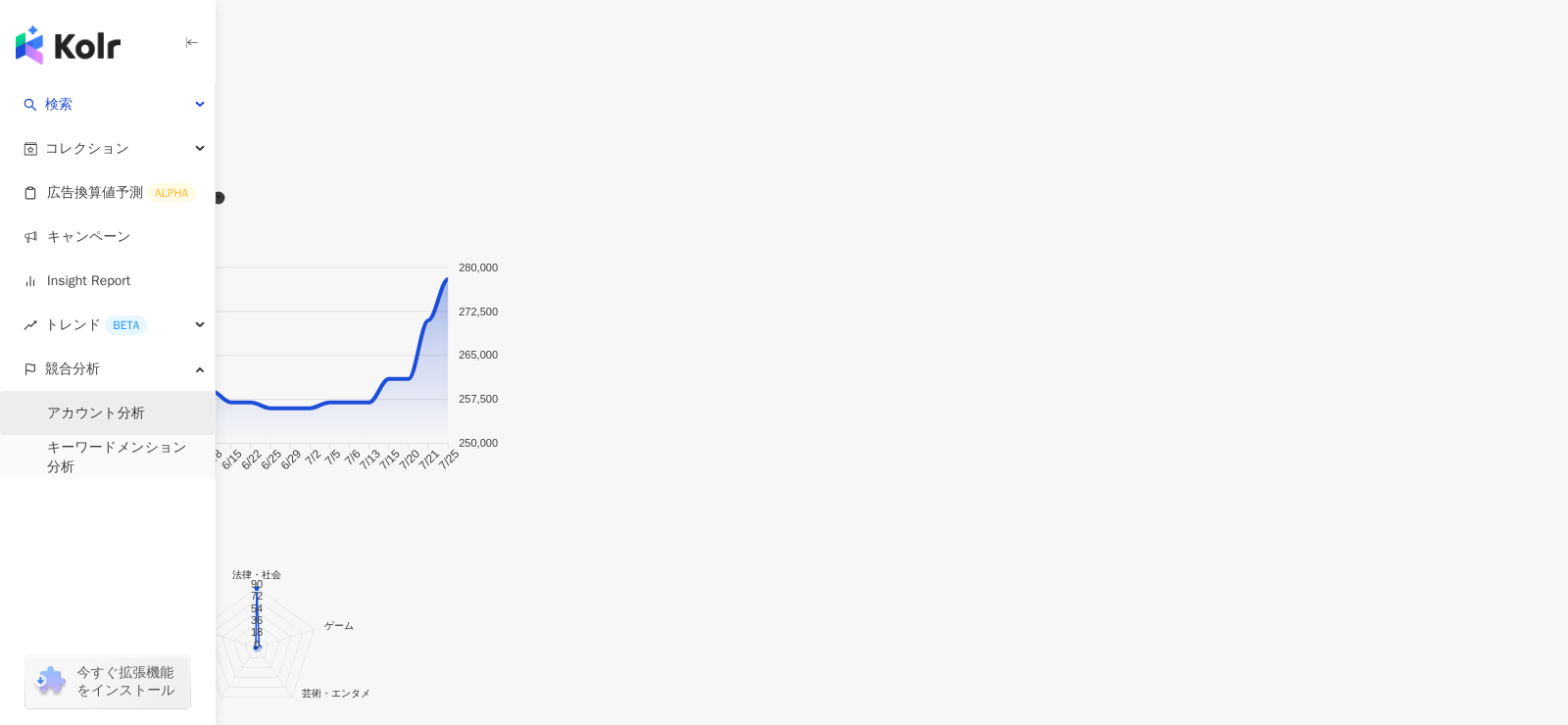 click on "アカウント分析" at bounding box center (96, 413) 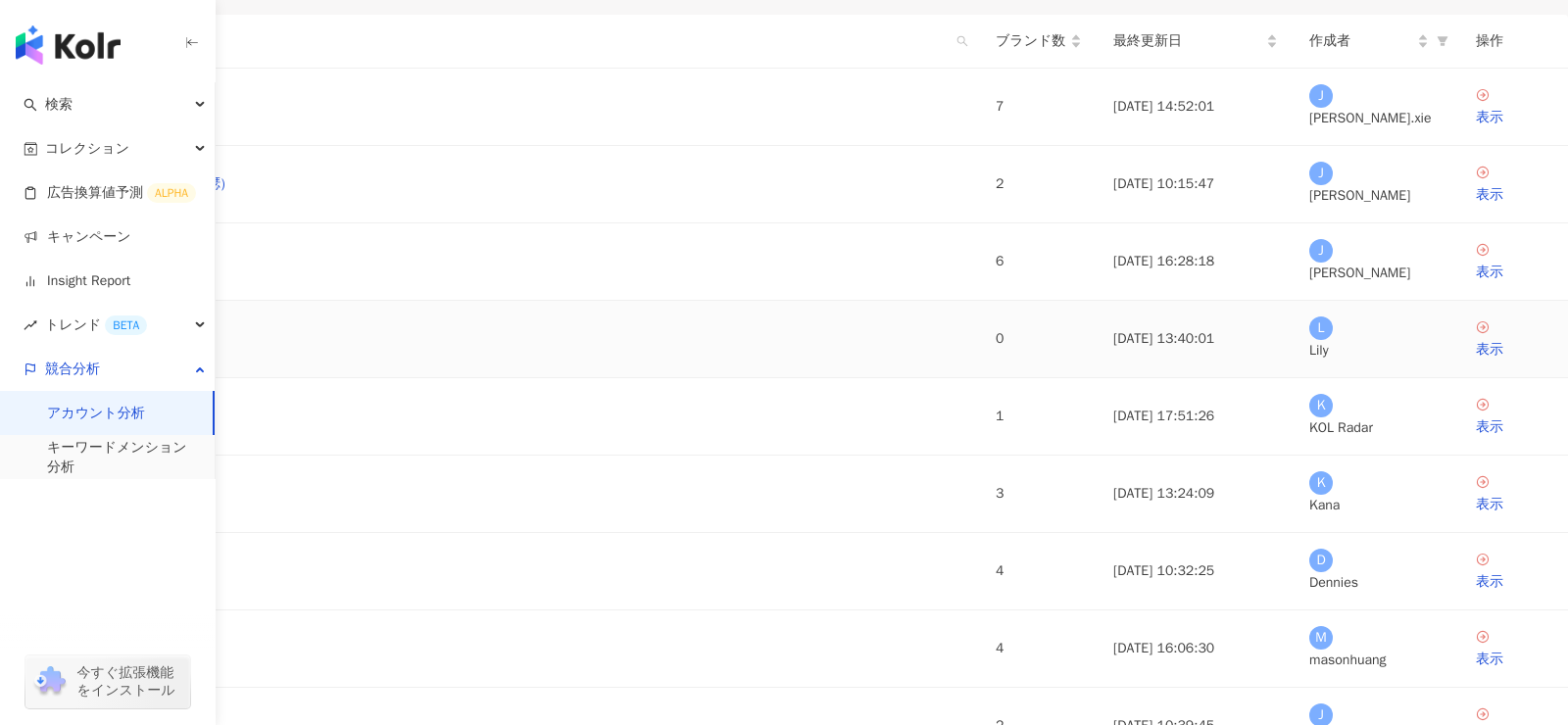 scroll, scrollTop: 102, scrollLeft: 0, axis: vertical 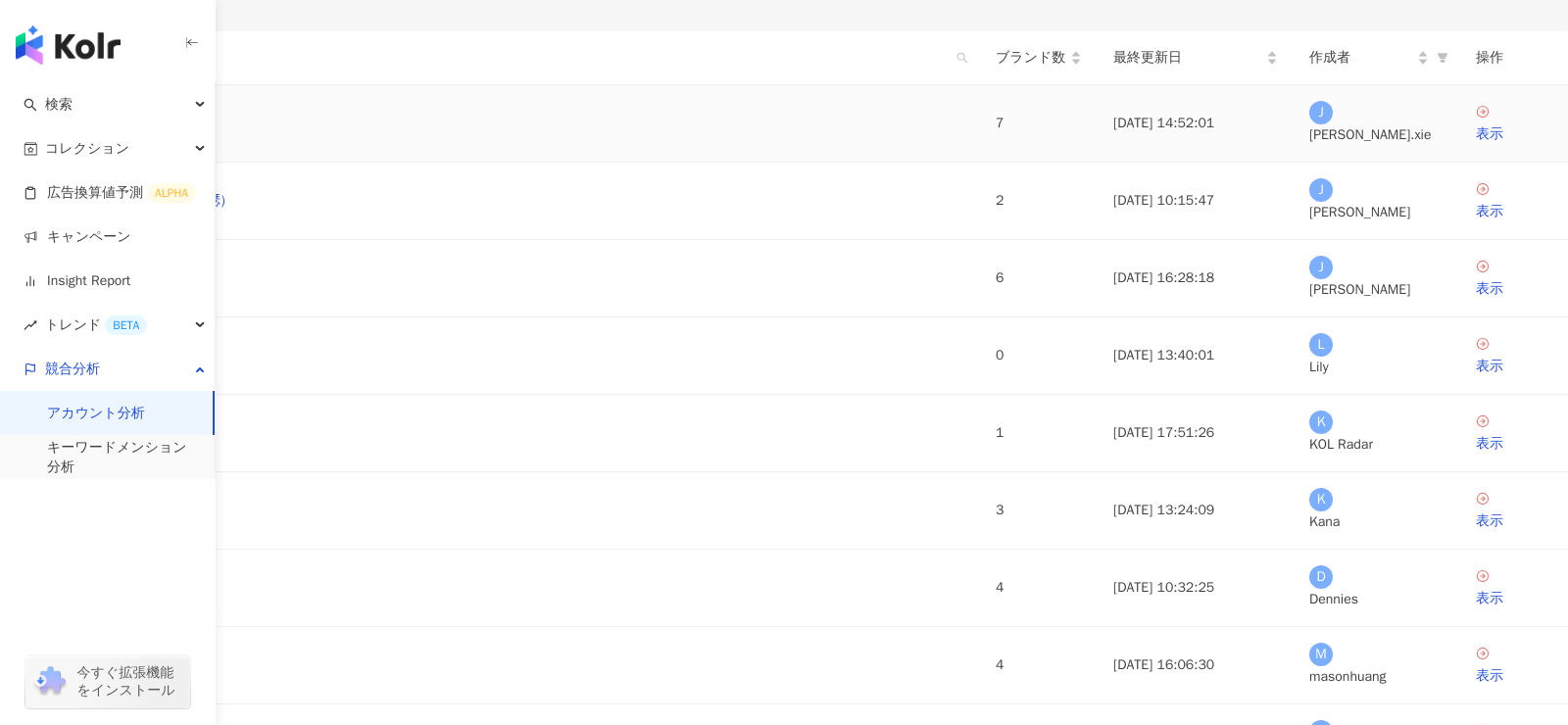 click on "零售商" at bounding box center (36, 123) 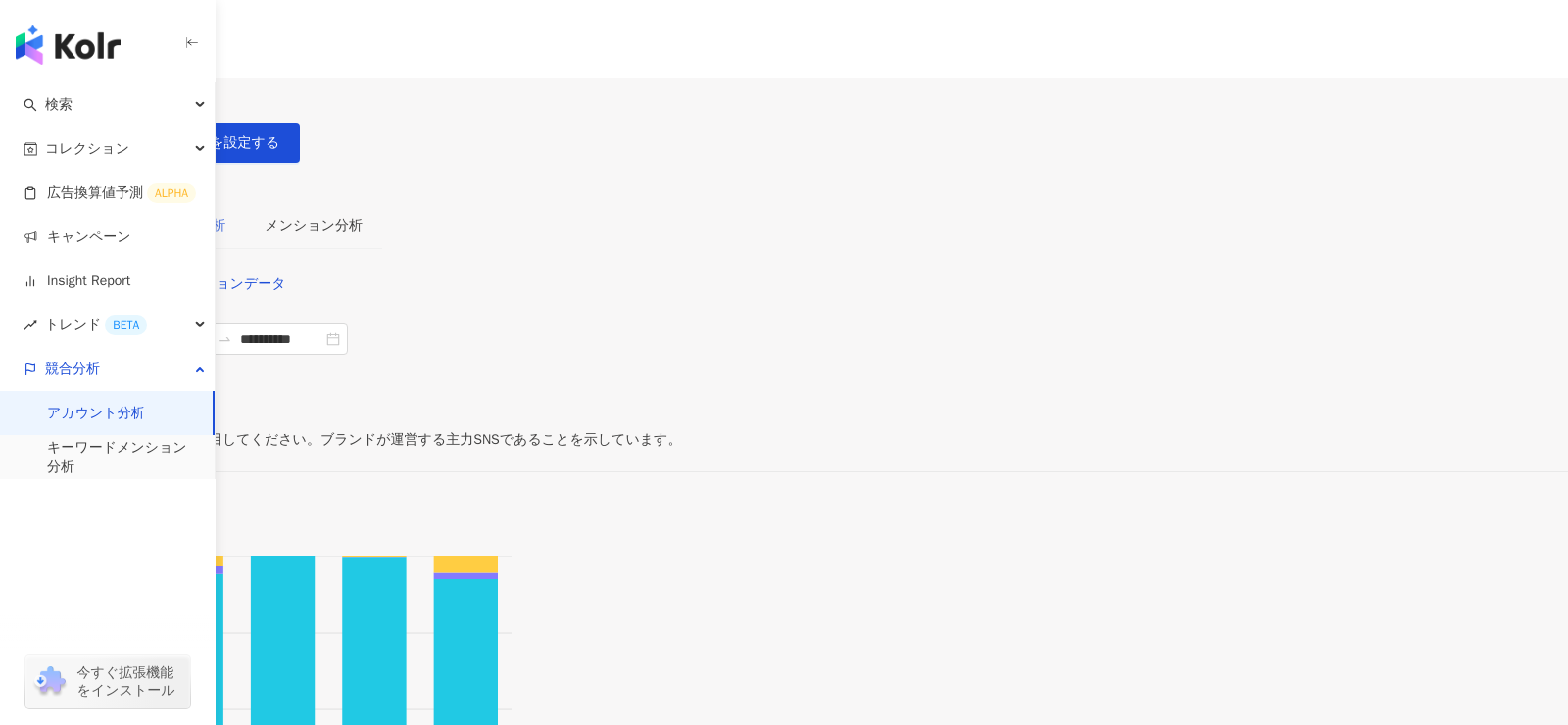click on "アカウント分析" at bounding box center (177, 226) 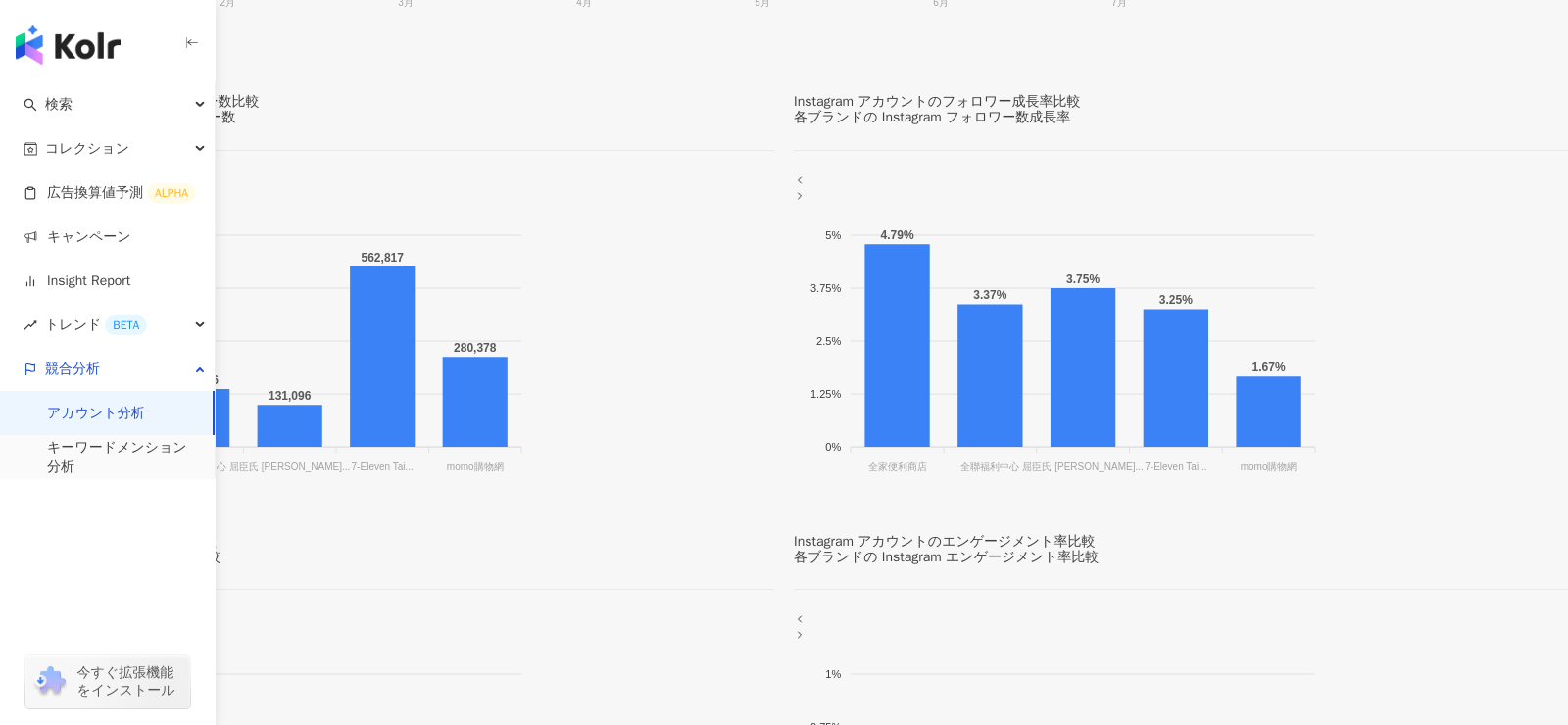 scroll, scrollTop: 868, scrollLeft: 0, axis: vertical 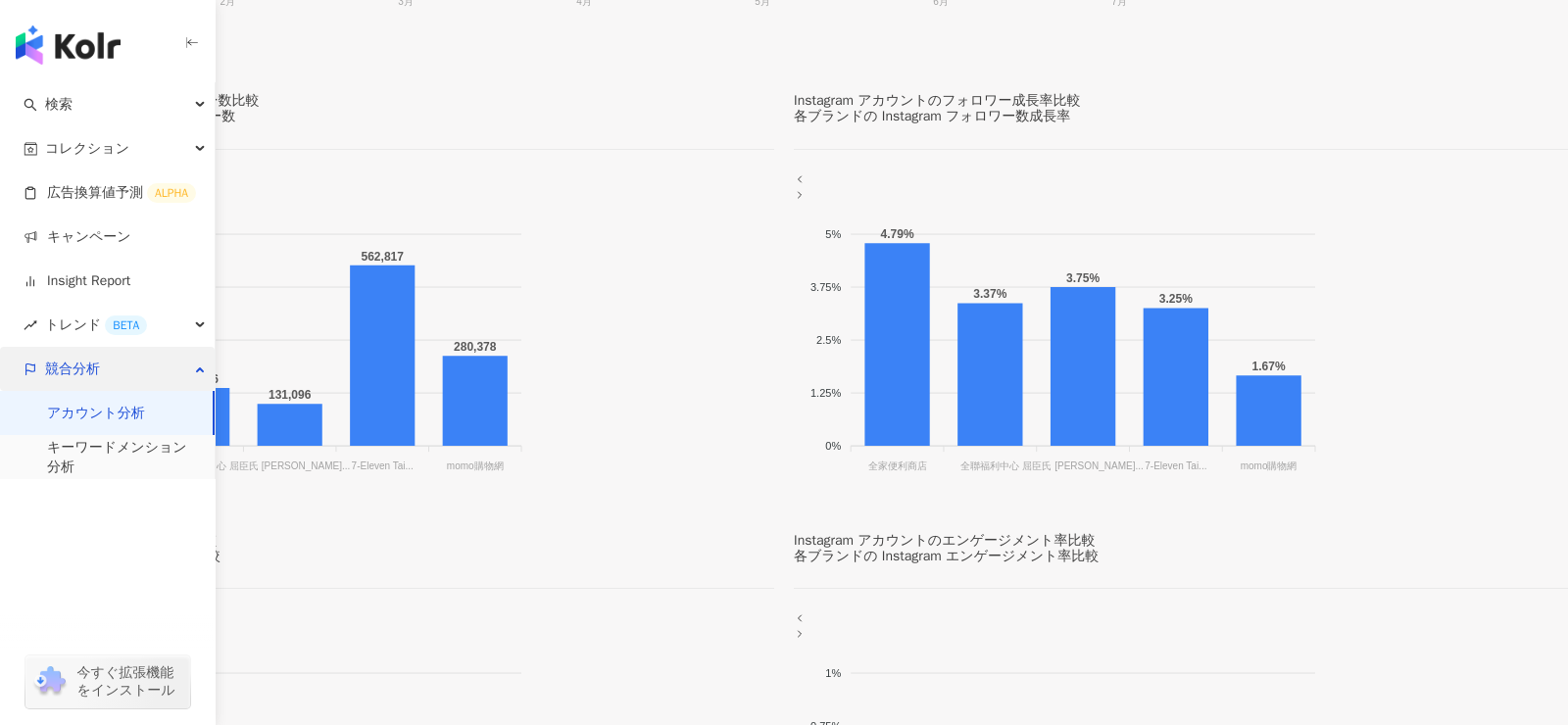 click on "競合分析" at bounding box center [107, 368] 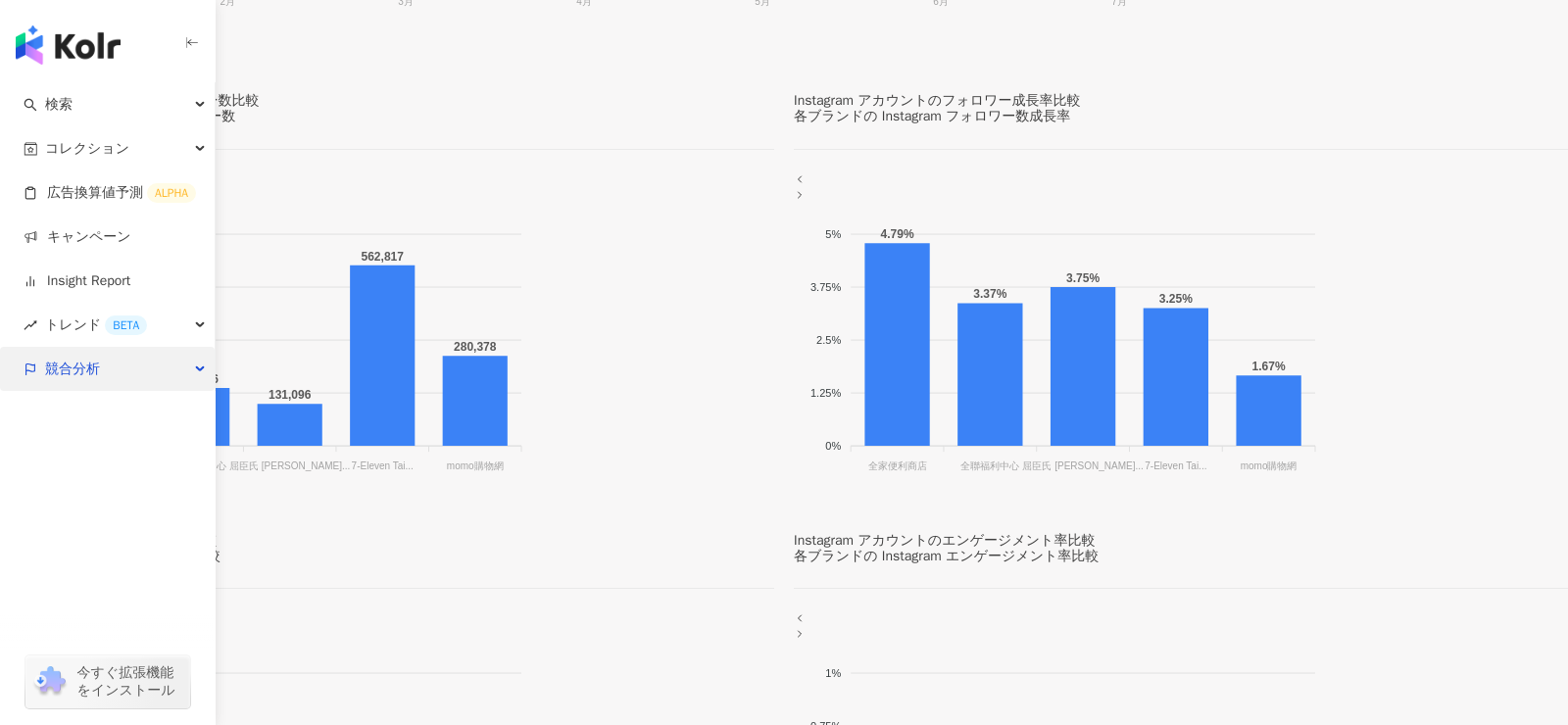 click on "競合分析" at bounding box center (107, 368) 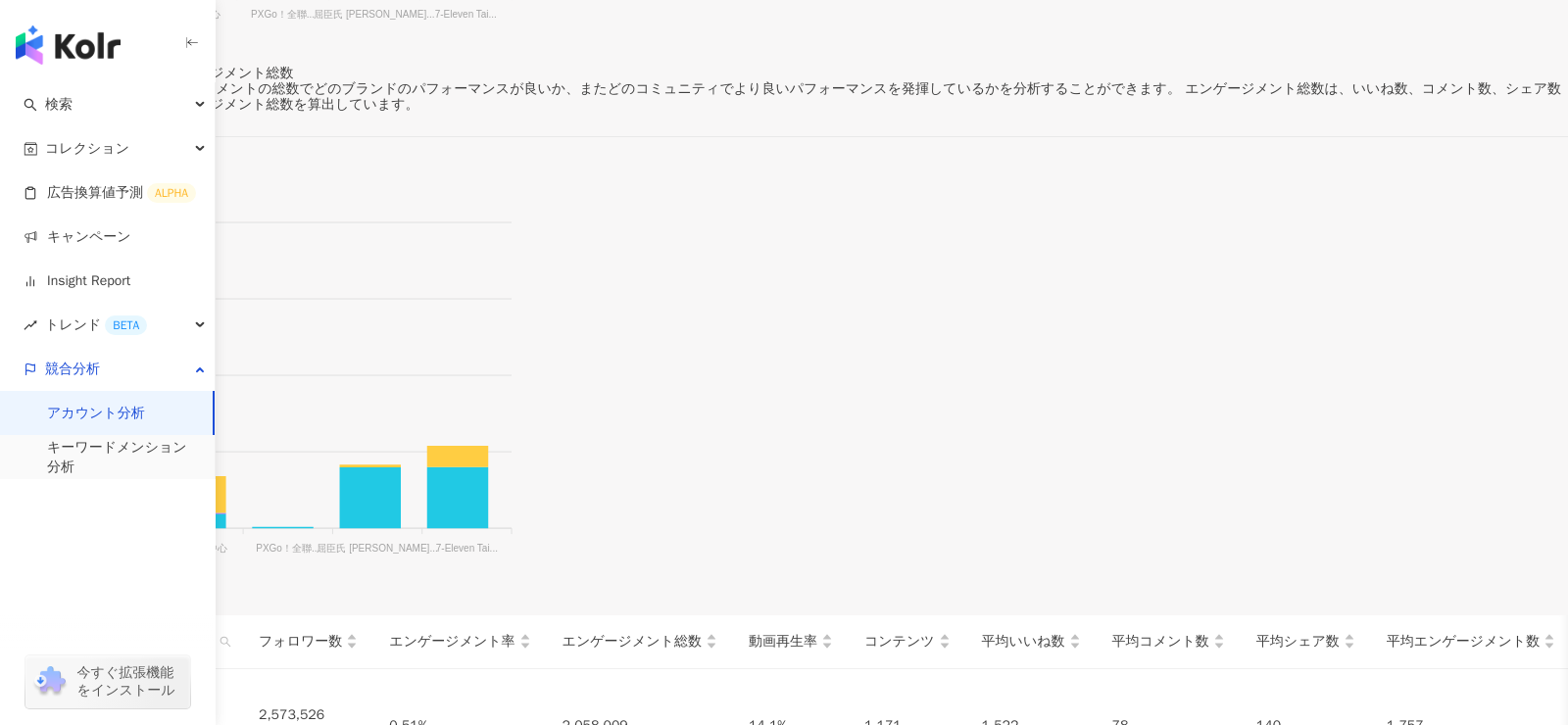 scroll, scrollTop: 0, scrollLeft: 0, axis: both 